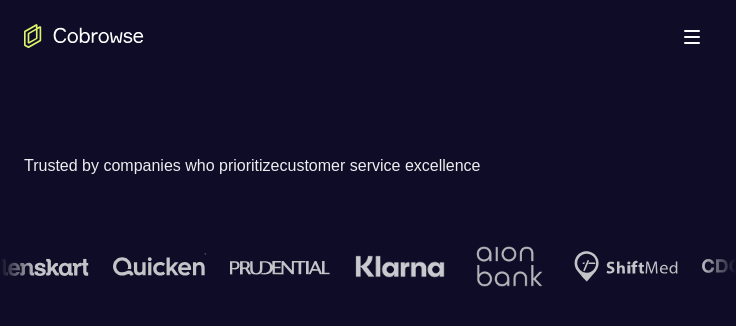 scroll, scrollTop: 400, scrollLeft: 0, axis: vertical 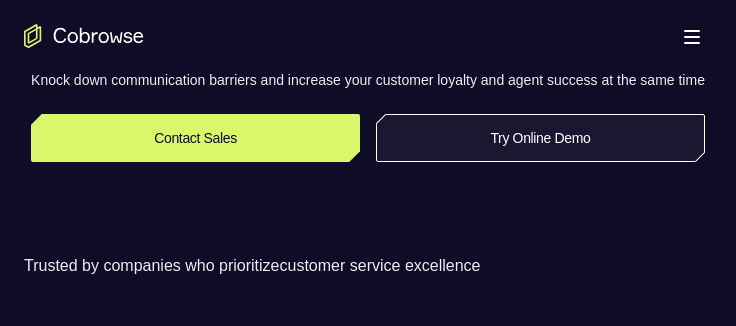click on "Try Online Demo" at bounding box center (540, 138) 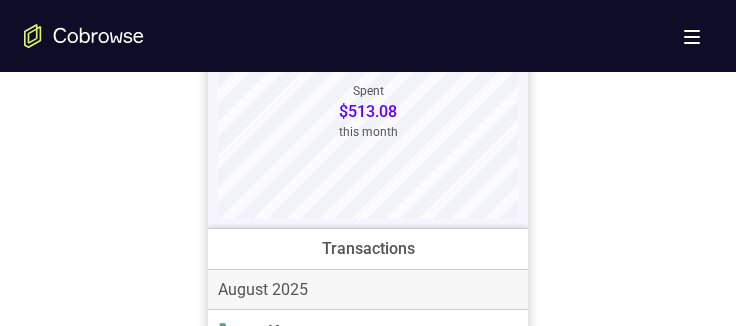 scroll, scrollTop: 900, scrollLeft: 0, axis: vertical 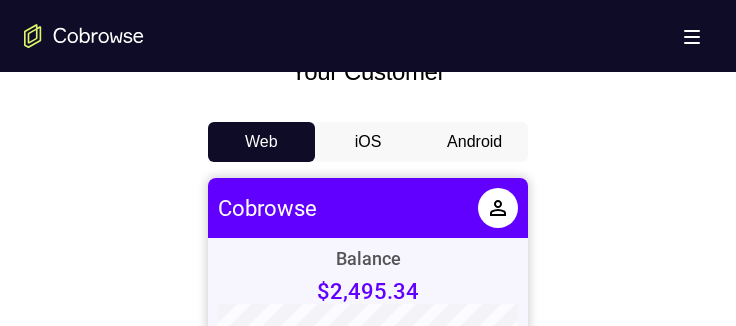 click on "Android" at bounding box center (474, 142) 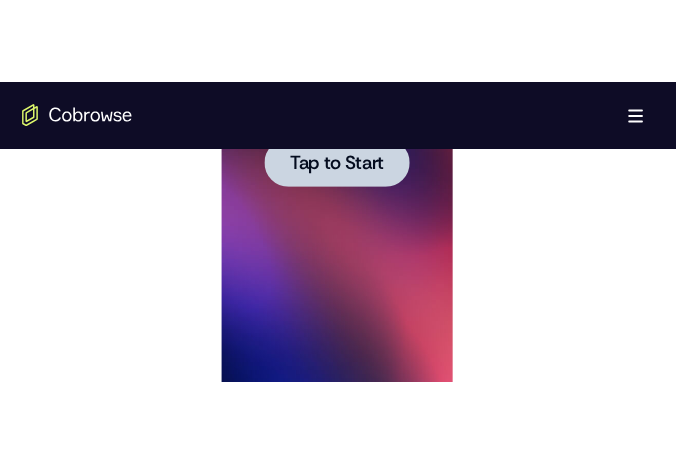 scroll, scrollTop: 0, scrollLeft: 0, axis: both 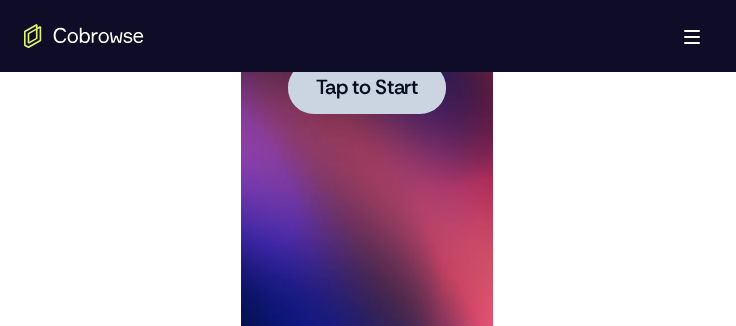 click at bounding box center [366, 87] 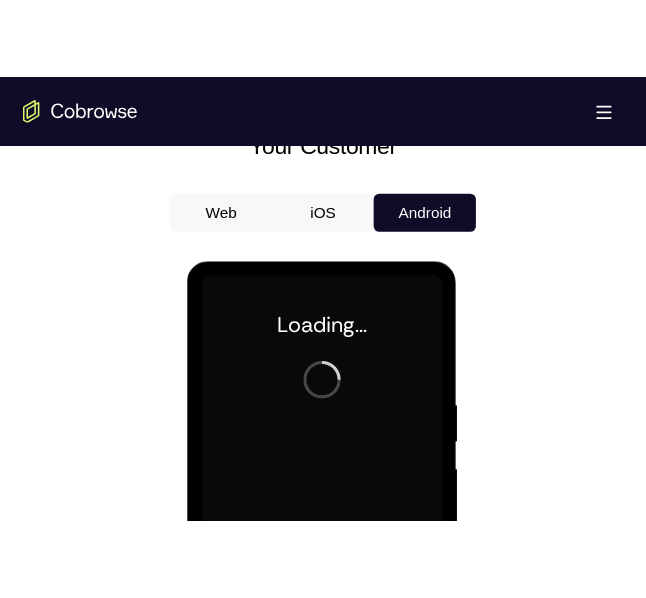 scroll, scrollTop: 1000, scrollLeft: 0, axis: vertical 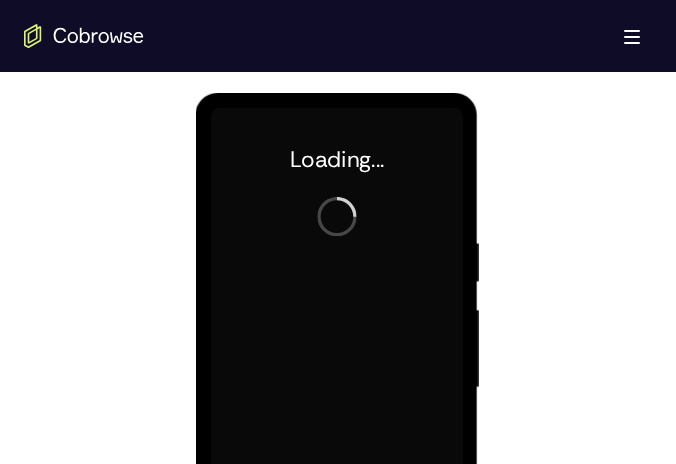 drag, startPoint x: 20, startPoint y: 331, endPoint x: 36, endPoint y: 206, distance: 126.01984 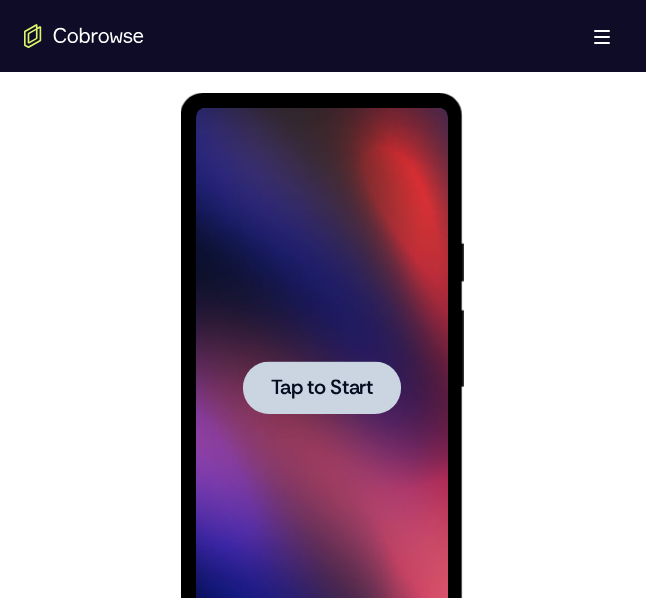 click on "Tap to Start" at bounding box center (321, 388) 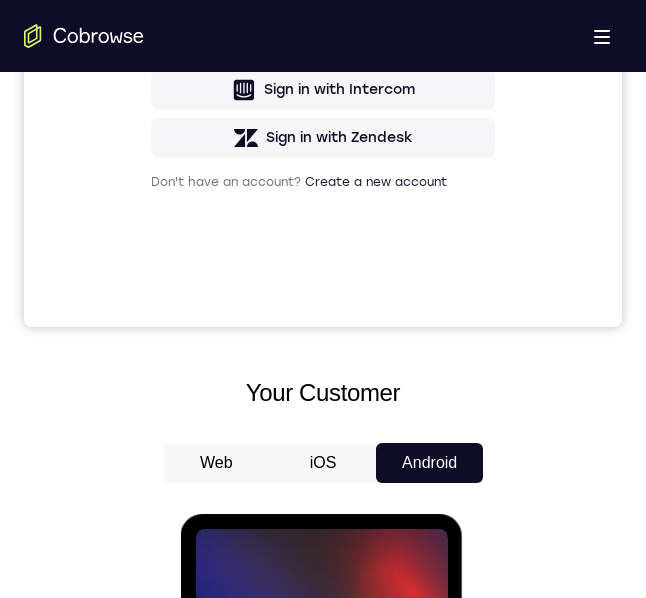 click on "Tap to Start" at bounding box center (321, 809) 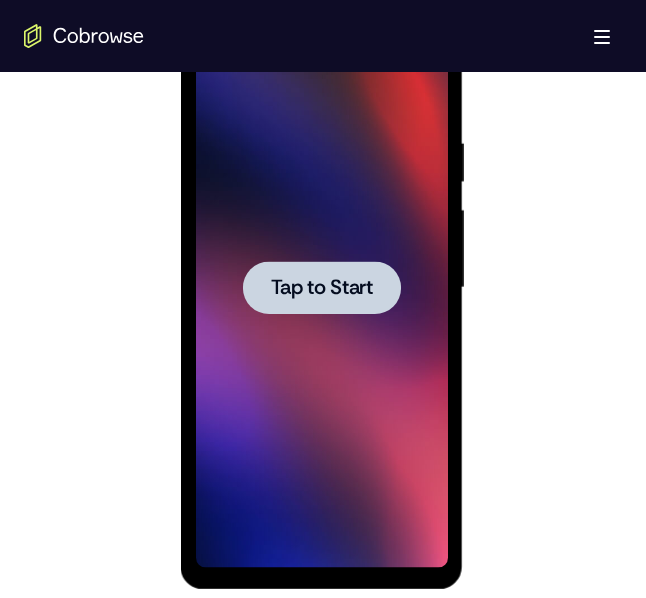 drag, startPoint x: 316, startPoint y: 280, endPoint x: 504, endPoint y: 358, distance: 203.5387 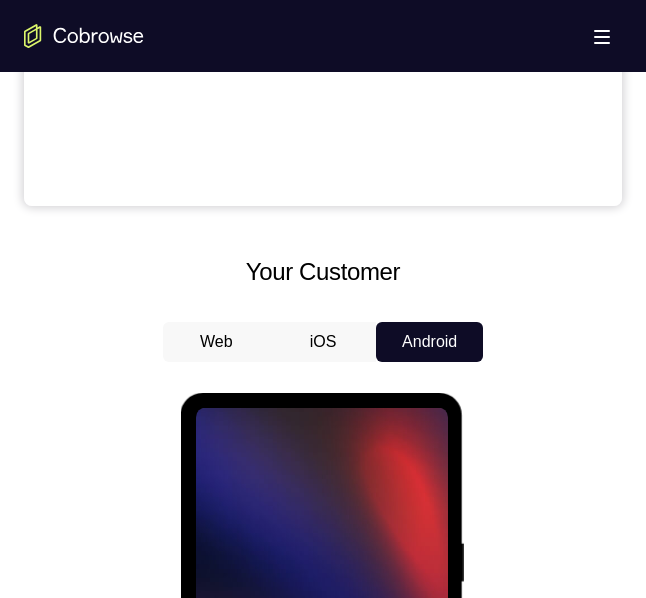 scroll, scrollTop: 1700, scrollLeft: 0, axis: vertical 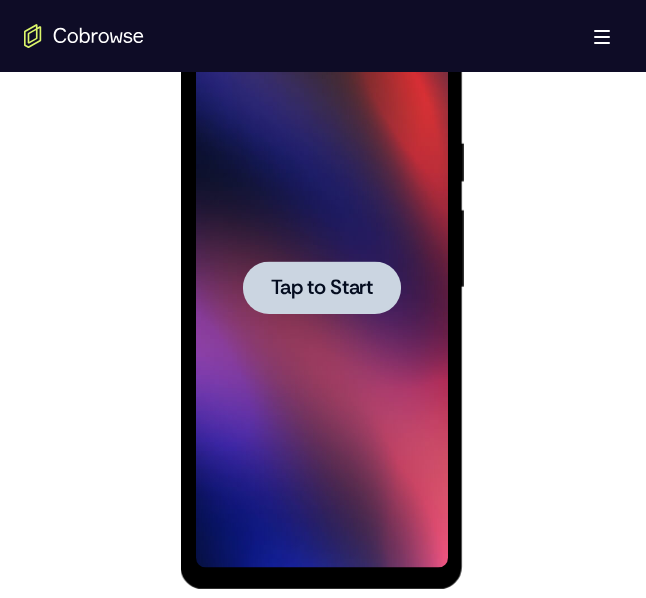 click on "Tap to Start" at bounding box center [321, 288] 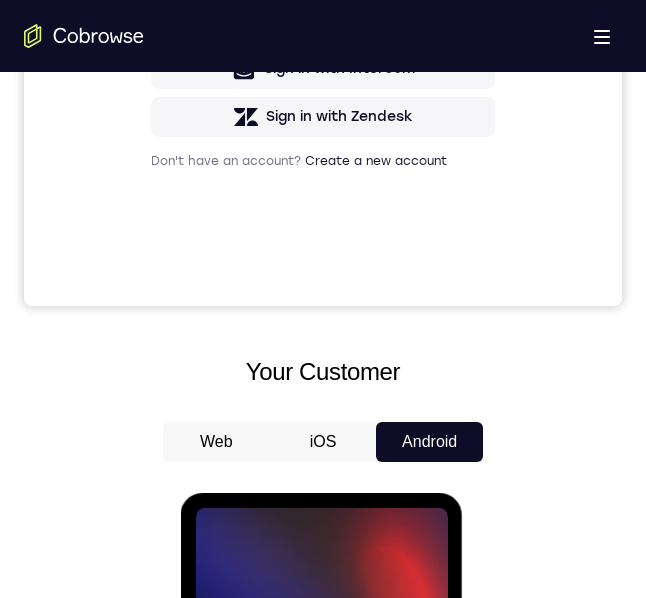 scroll, scrollTop: 0, scrollLeft: 0, axis: both 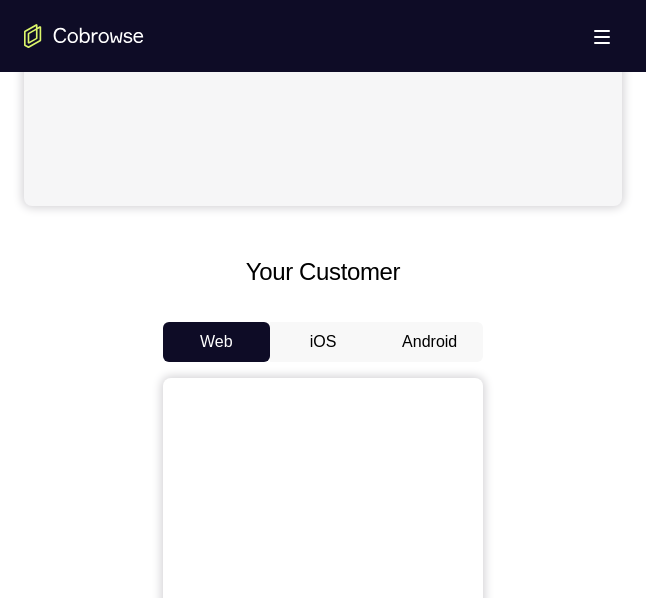 click on "Android" at bounding box center (429, 342) 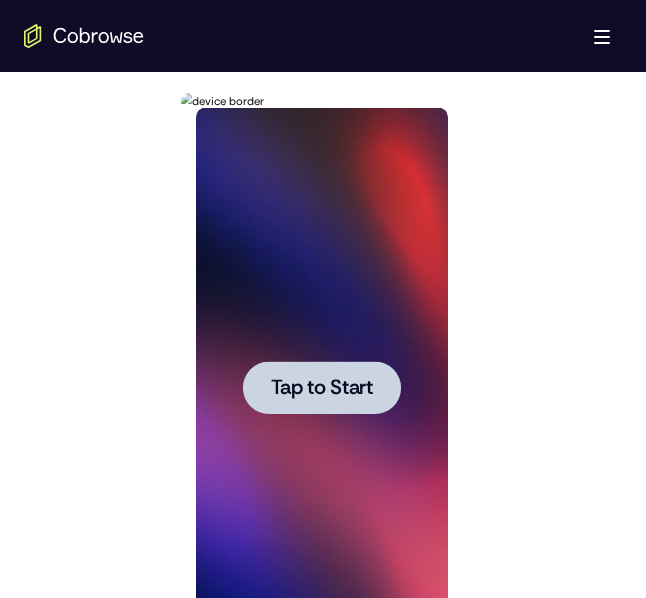 scroll, scrollTop: 0, scrollLeft: 0, axis: both 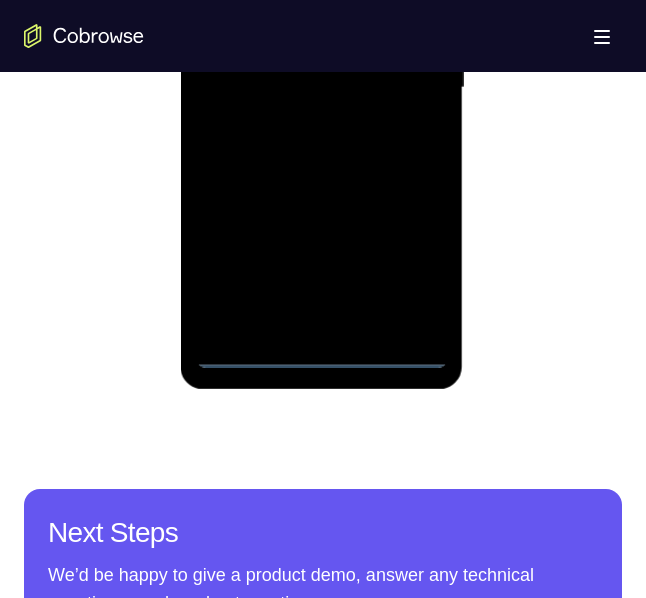 click at bounding box center (321, 88) 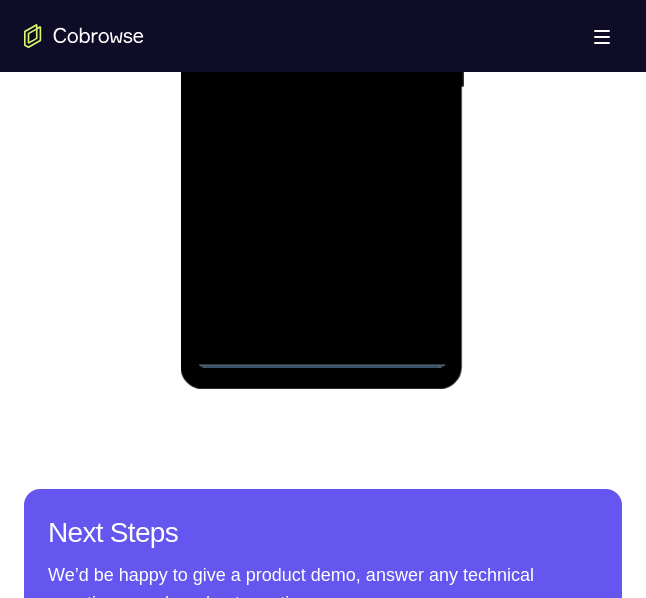 scroll, scrollTop: 1200, scrollLeft: 0, axis: vertical 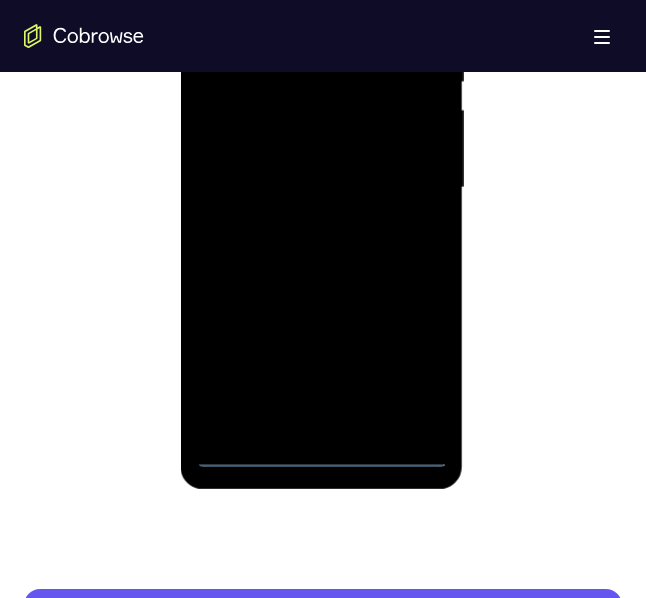 drag, startPoint x: 356, startPoint y: 310, endPoint x: 256, endPoint y: 77, distance: 253.55275 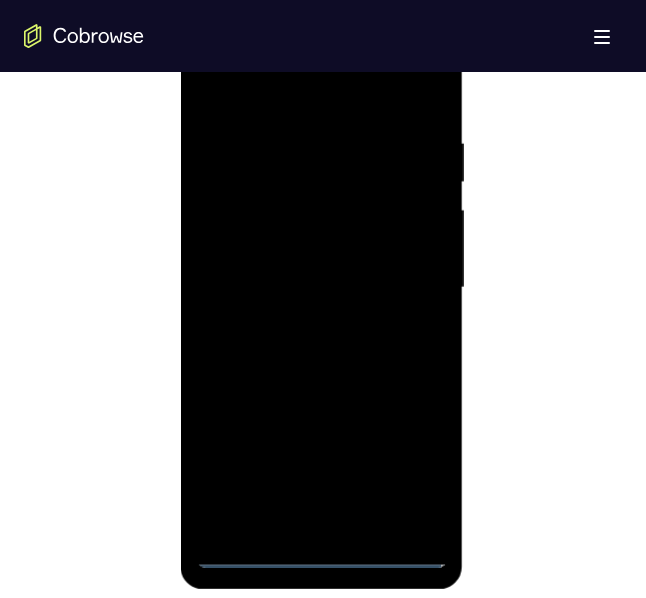click at bounding box center (321, 288) 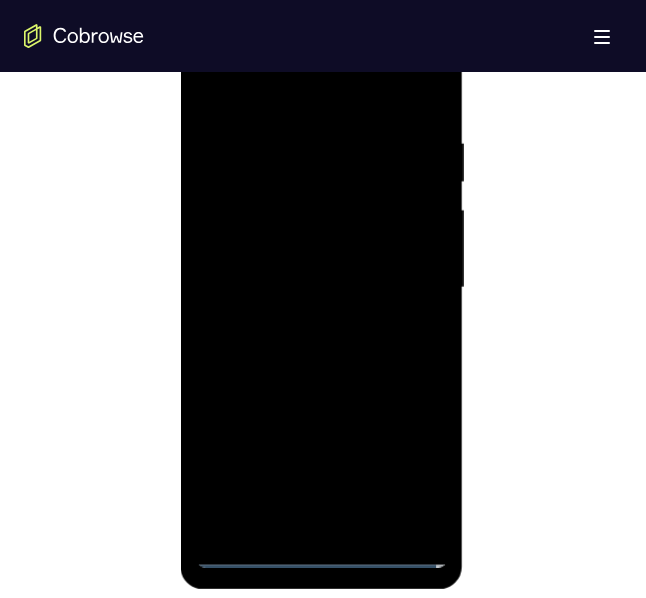 click at bounding box center (321, 288) 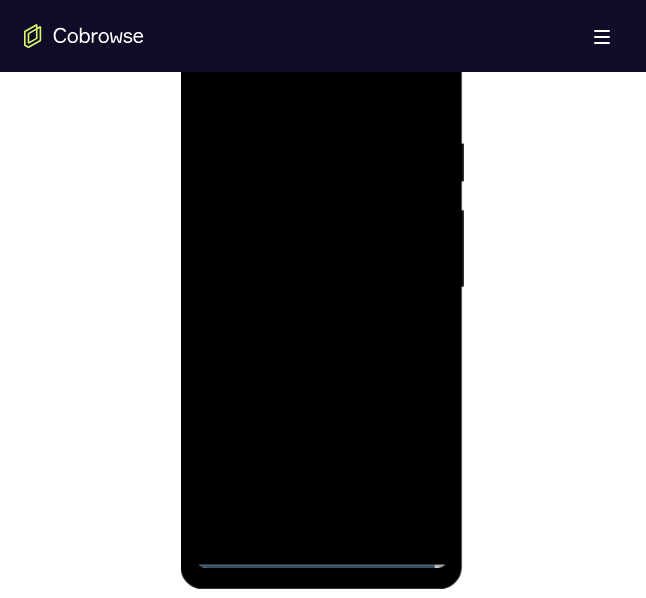 click at bounding box center (321, 288) 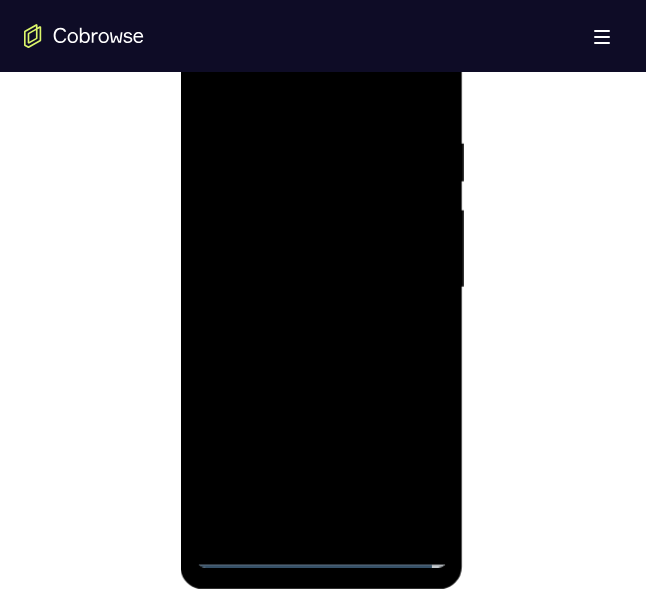 click at bounding box center (321, 288) 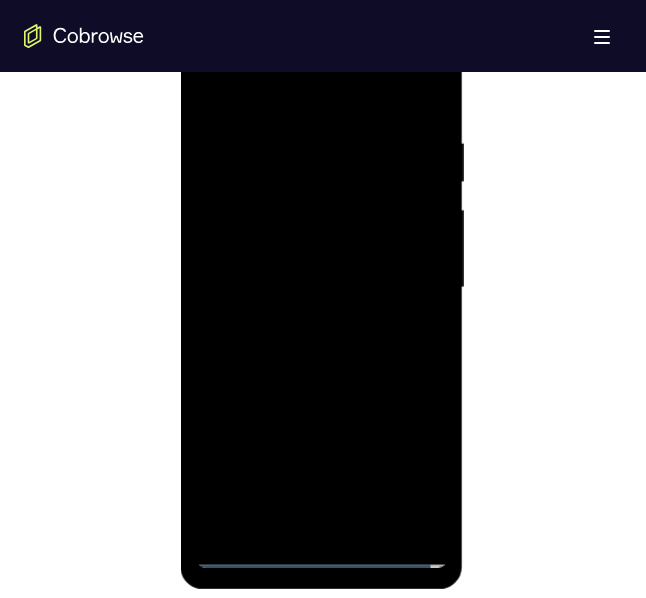 click at bounding box center [321, 288] 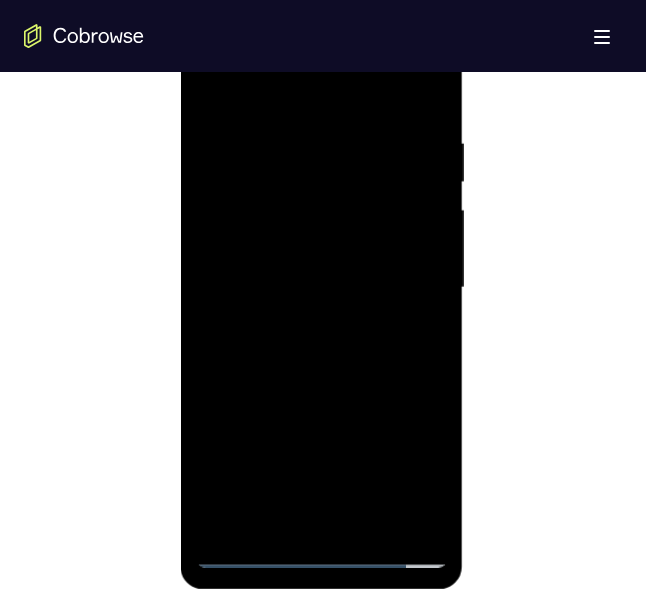 click at bounding box center [321, 288] 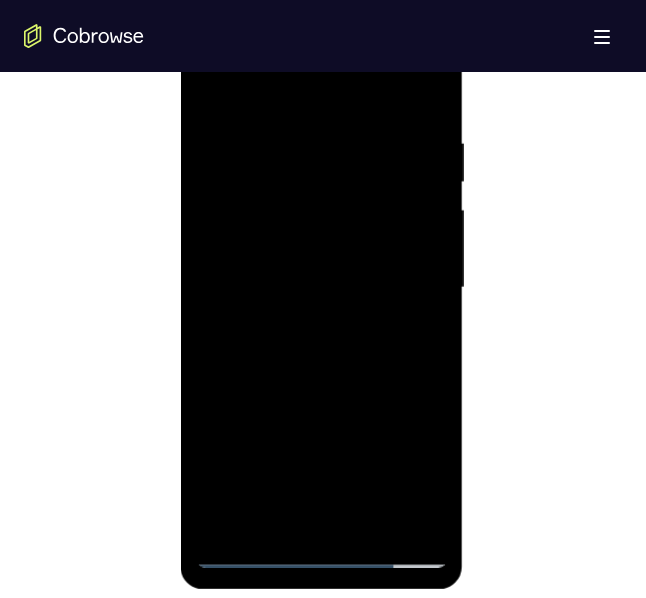 click at bounding box center (321, 288) 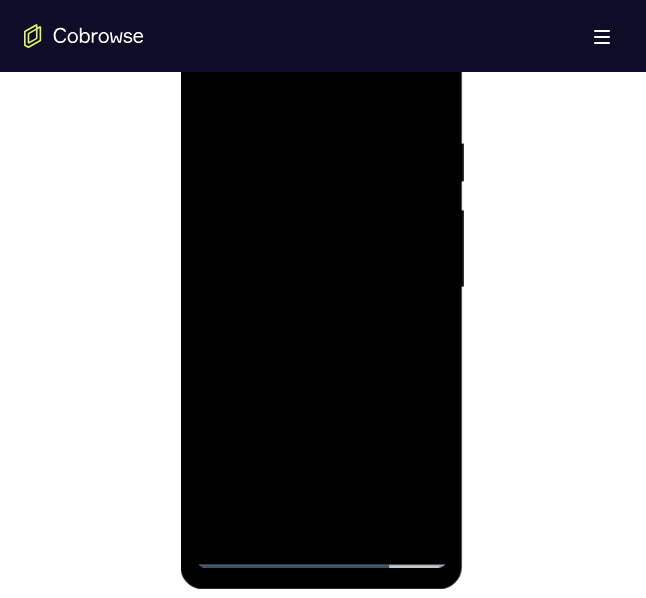 click at bounding box center [321, 288] 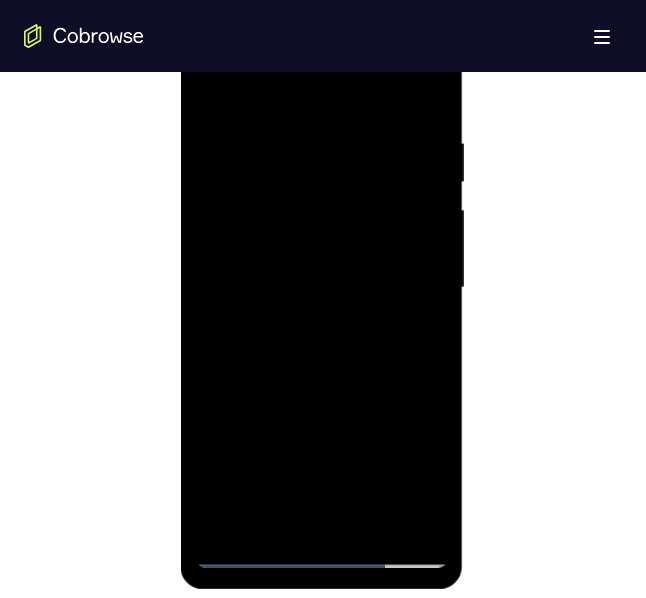 click at bounding box center (321, 288) 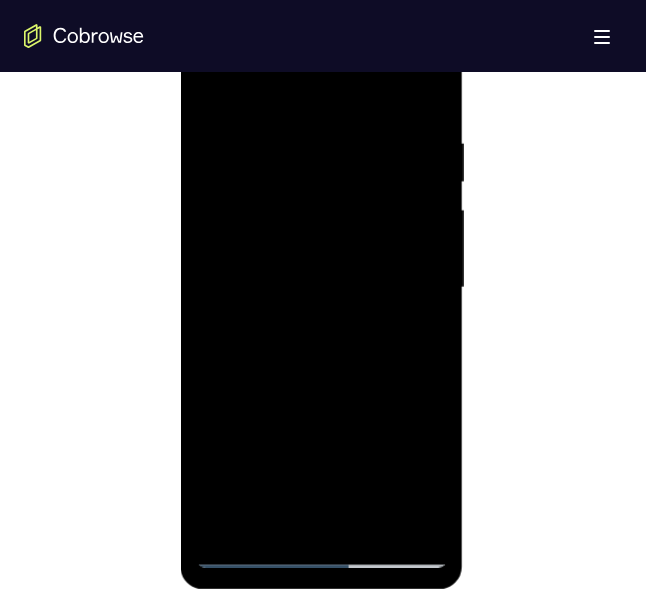 click at bounding box center (321, 288) 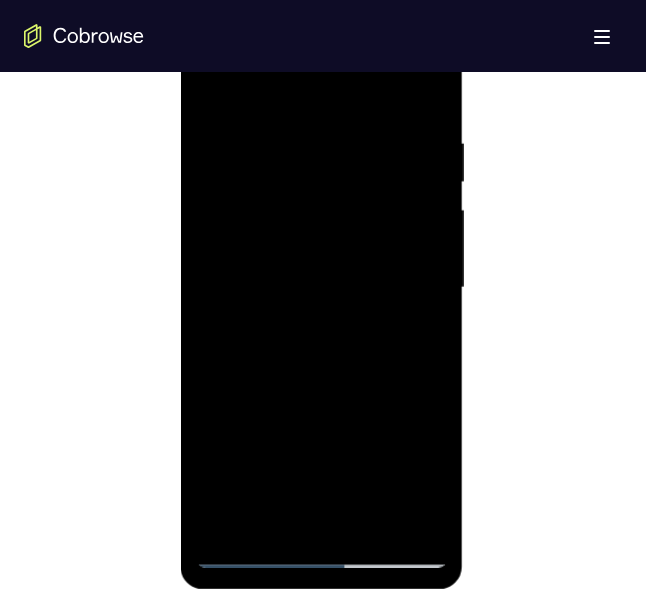 click at bounding box center (321, 288) 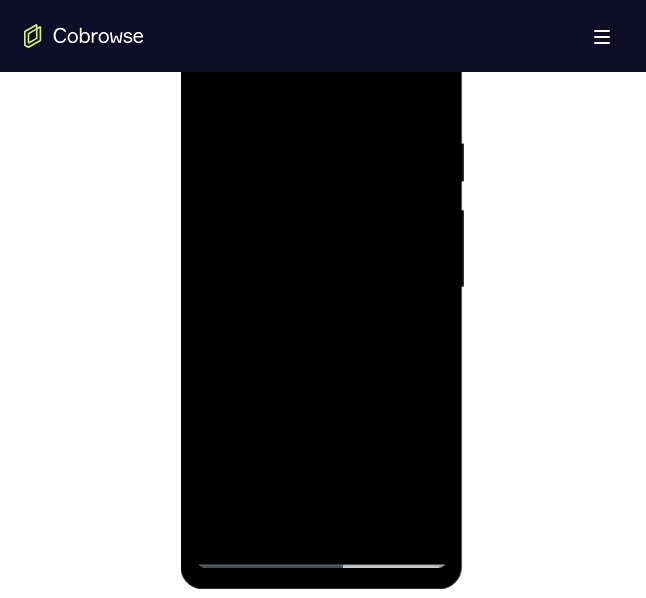 click at bounding box center [321, 288] 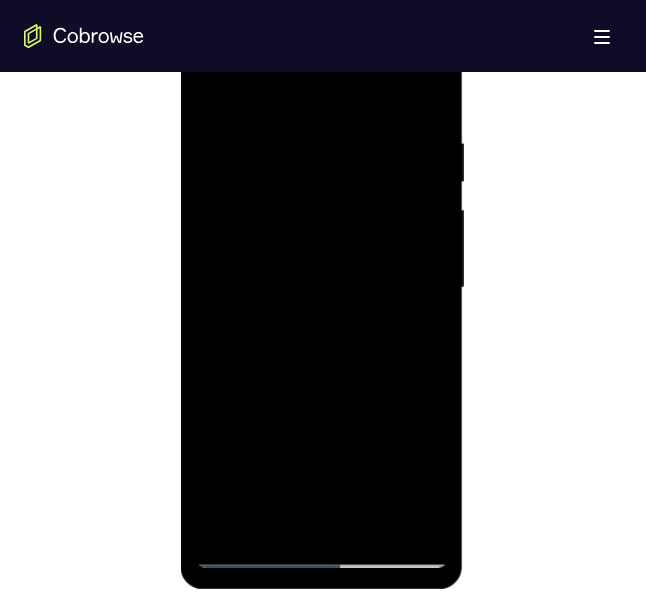 click at bounding box center (321, 288) 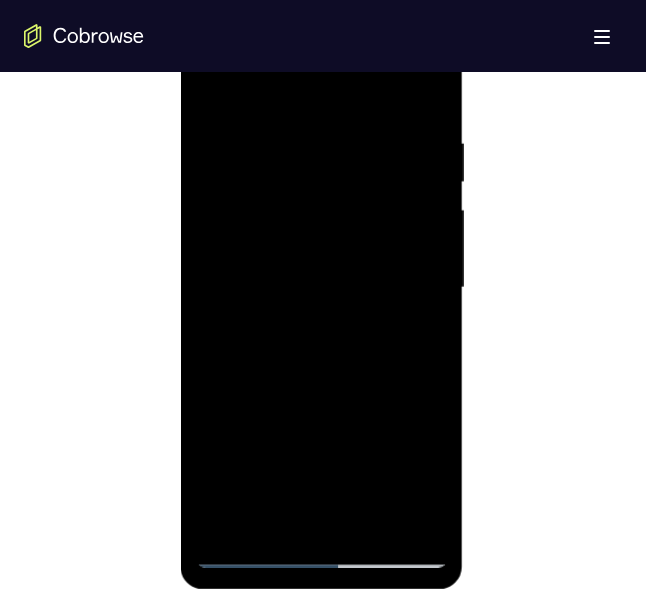click at bounding box center [321, 288] 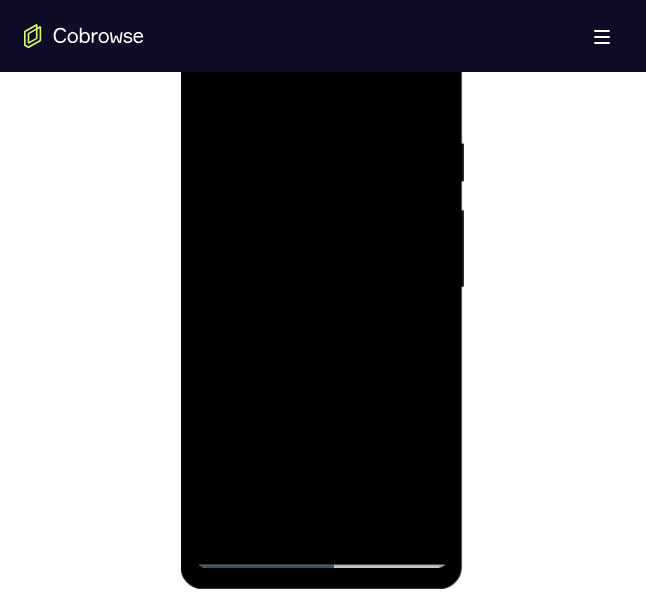 scroll, scrollTop: 1000, scrollLeft: 0, axis: vertical 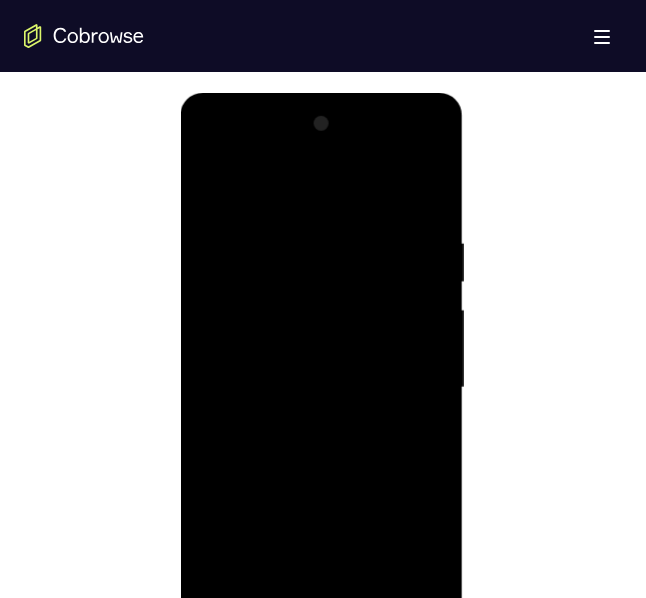 click at bounding box center [321, 388] 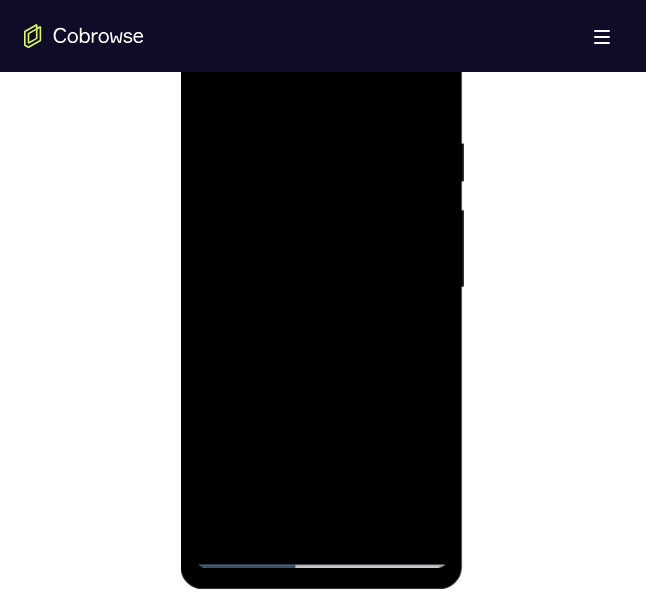 click at bounding box center [321, 288] 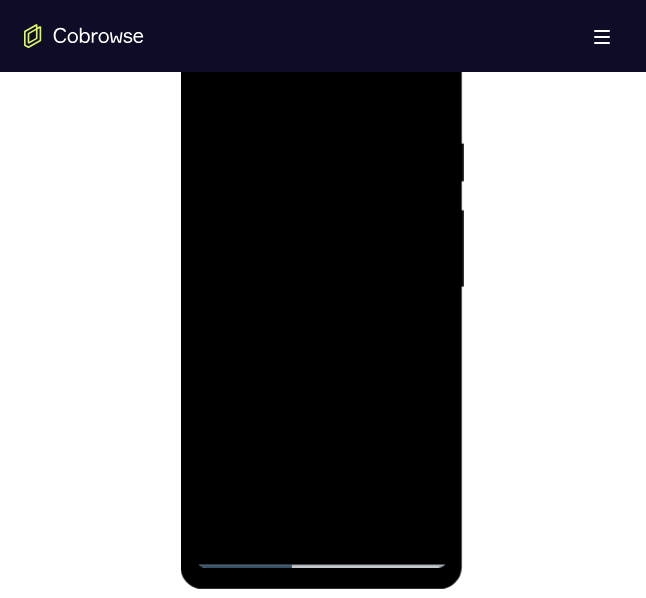 click at bounding box center [321, 288] 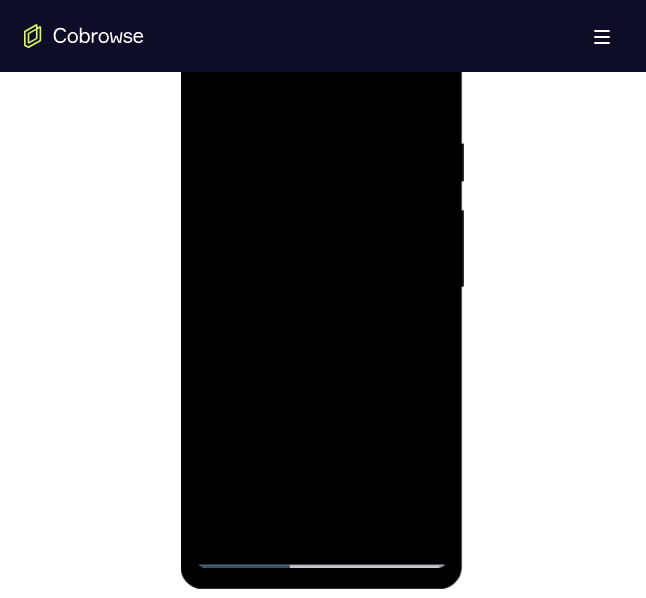 scroll, scrollTop: 1000, scrollLeft: 0, axis: vertical 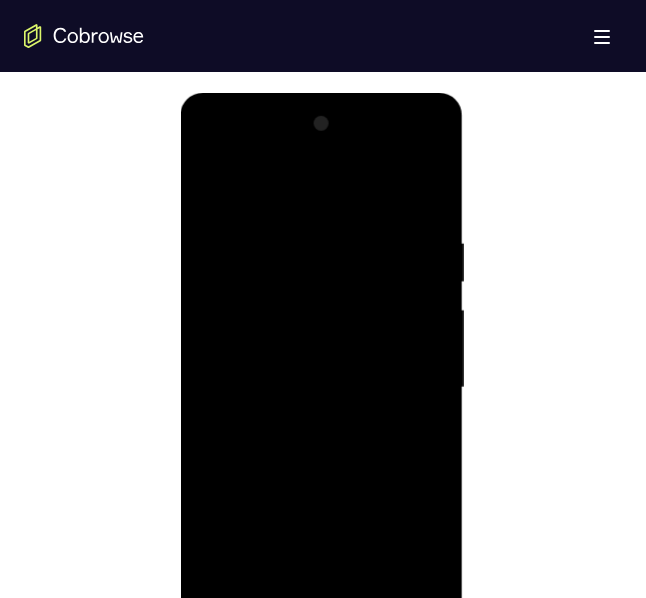 click at bounding box center (321, 388) 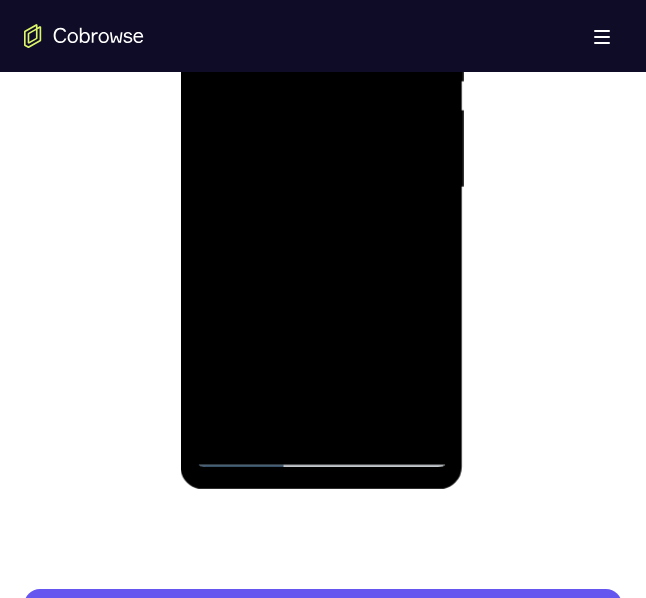 click at bounding box center (321, 188) 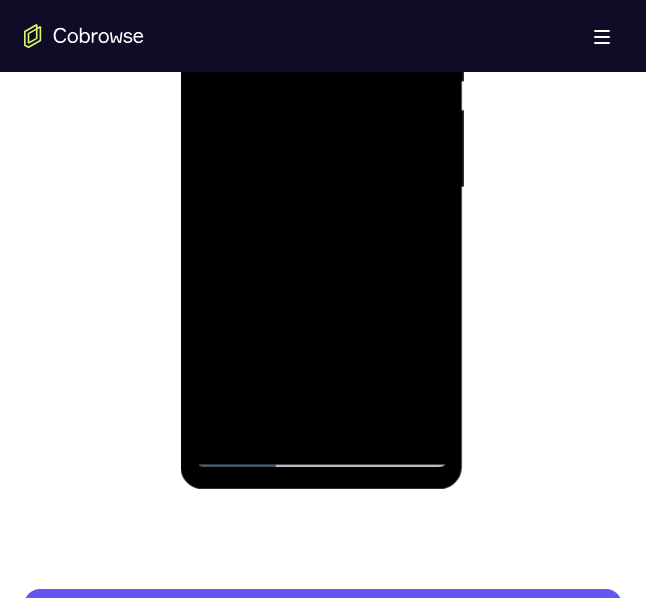 click at bounding box center [321, 188] 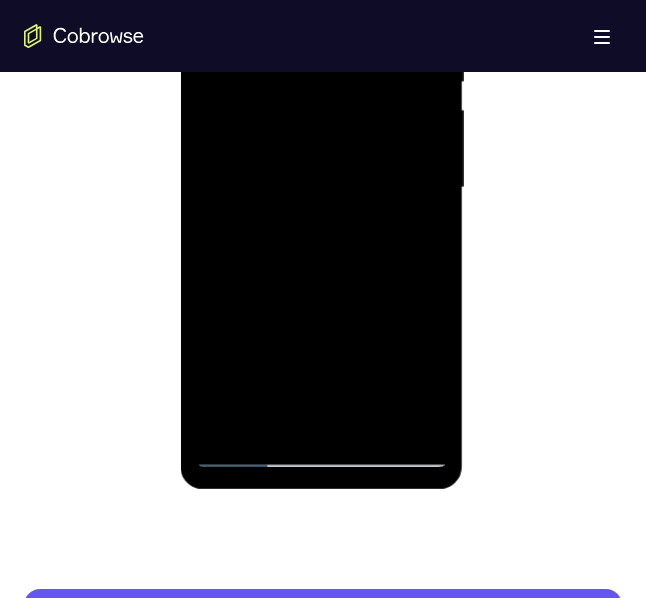 click at bounding box center [321, 188] 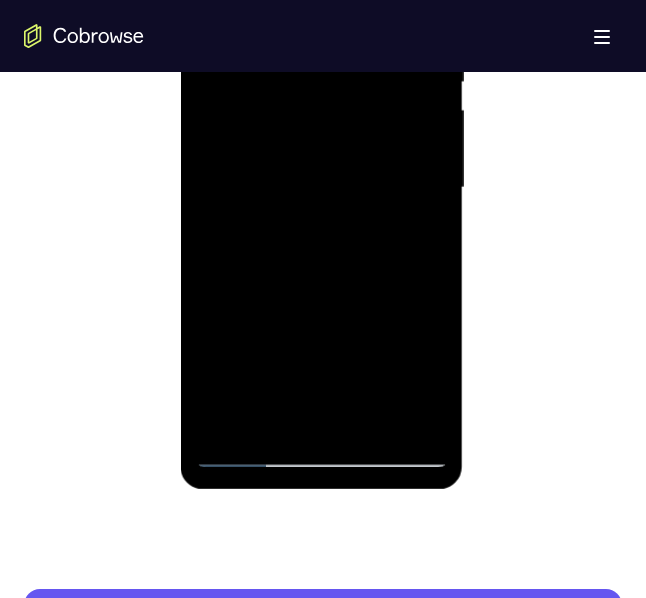 click at bounding box center [321, 188] 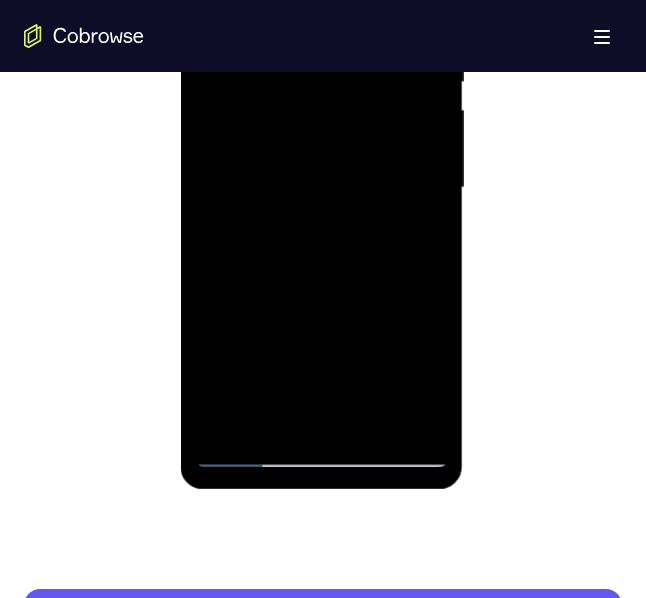 click at bounding box center (321, 188) 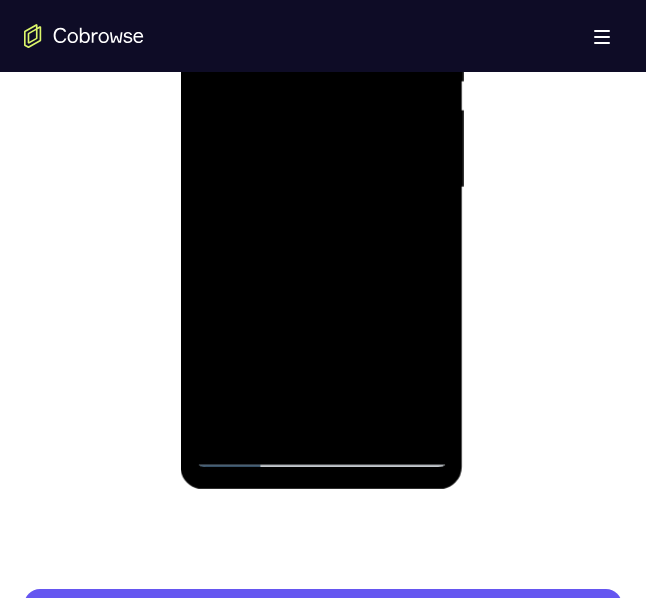 click at bounding box center [321, 188] 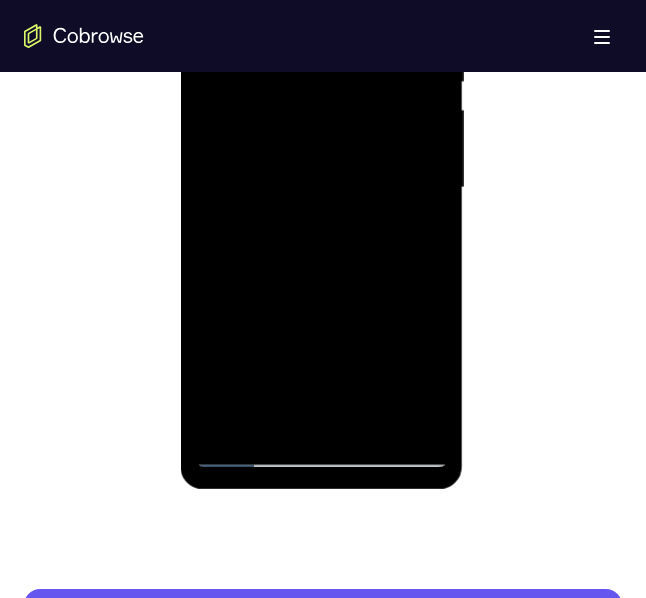 click at bounding box center (321, 188) 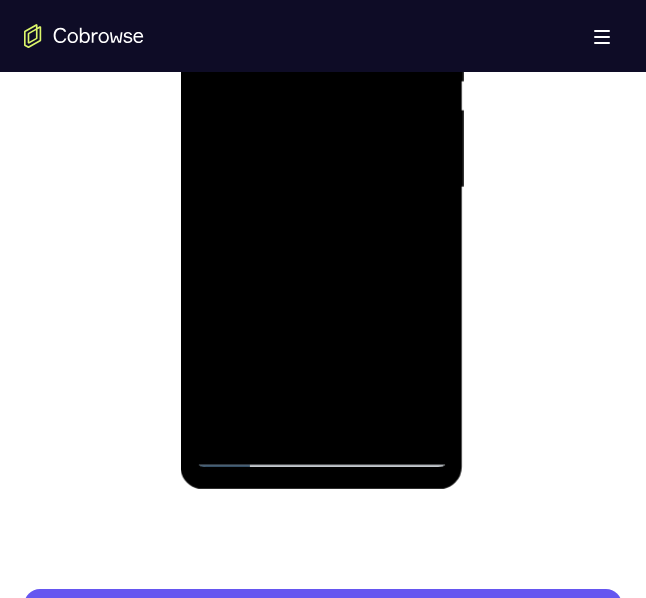 click at bounding box center (321, 188) 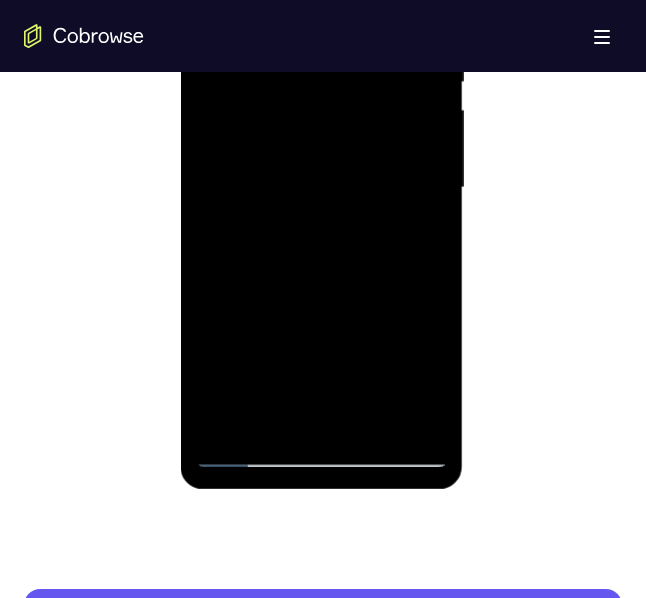click at bounding box center [321, 188] 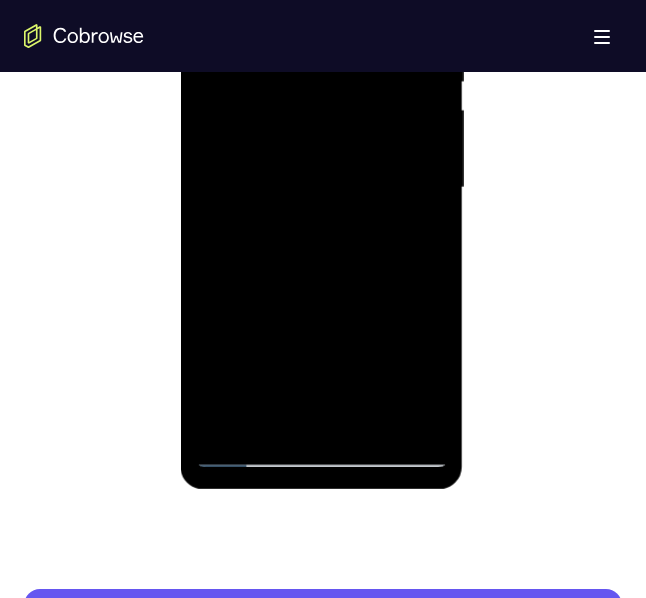 click at bounding box center [321, 188] 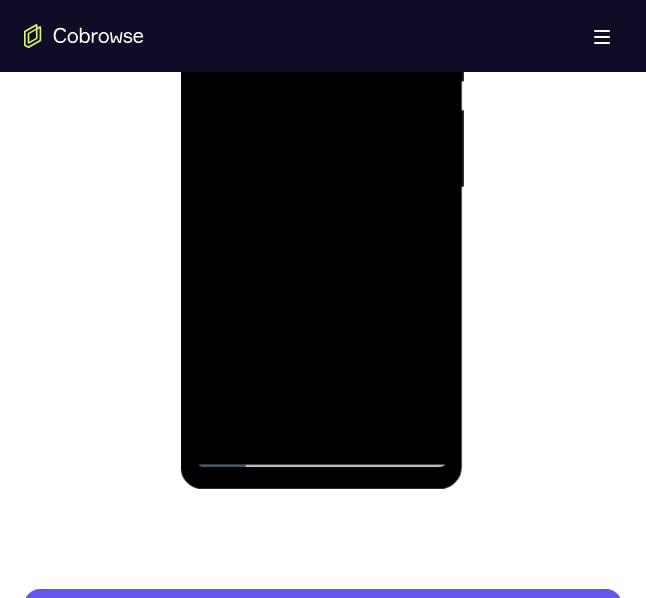 click at bounding box center (321, 188) 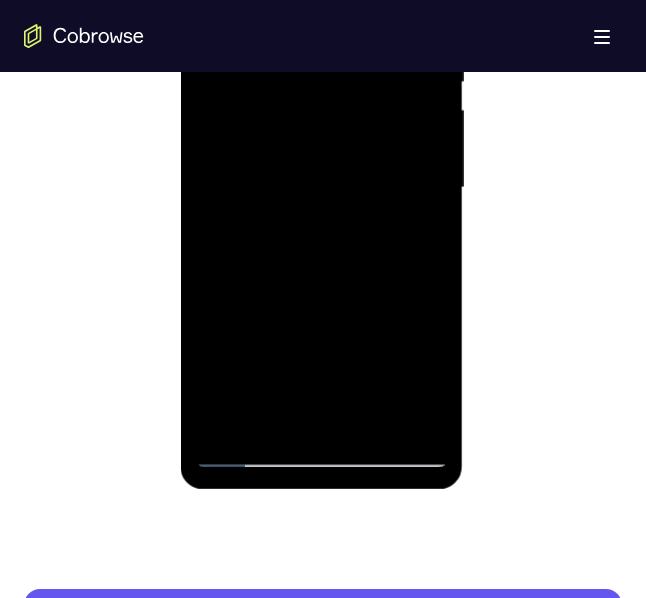 click at bounding box center (321, 188) 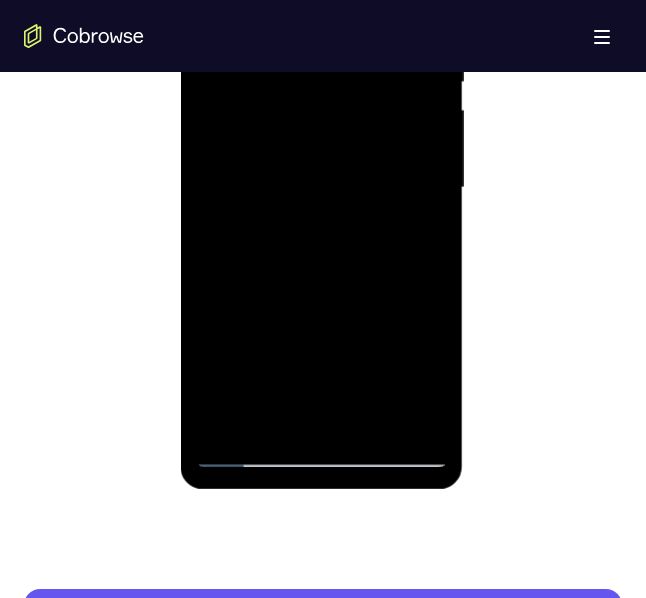 click at bounding box center [321, 188] 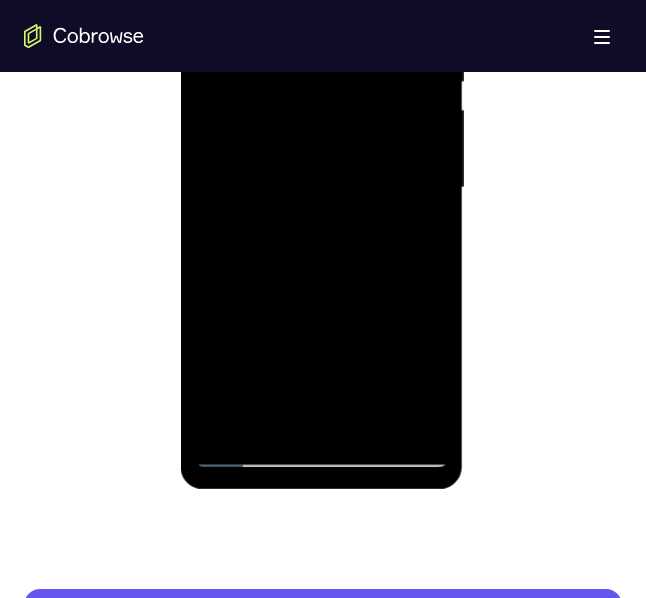 click at bounding box center (321, 188) 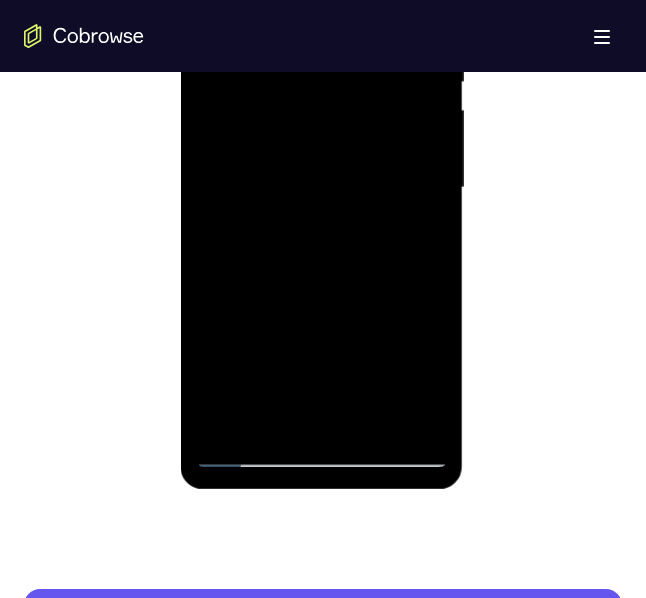 click at bounding box center [321, 188] 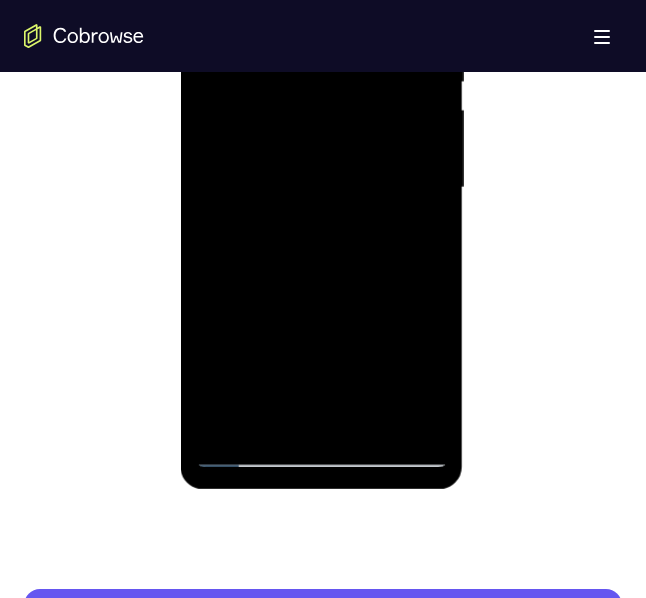click at bounding box center (321, 188) 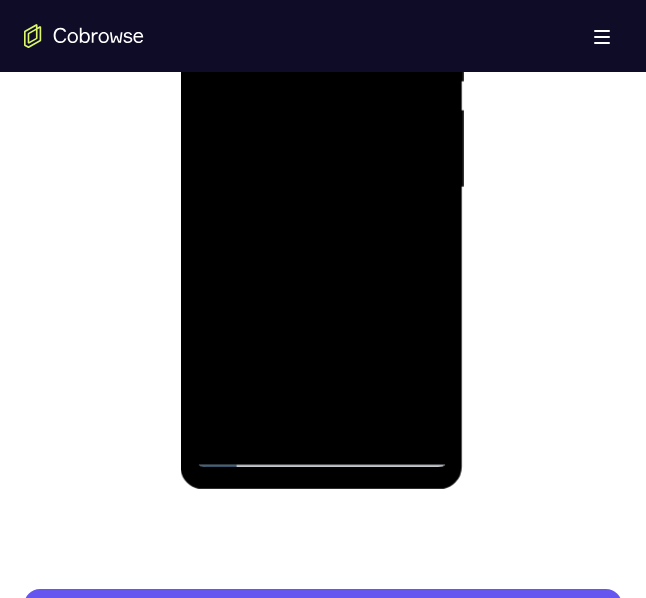 click at bounding box center (321, 188) 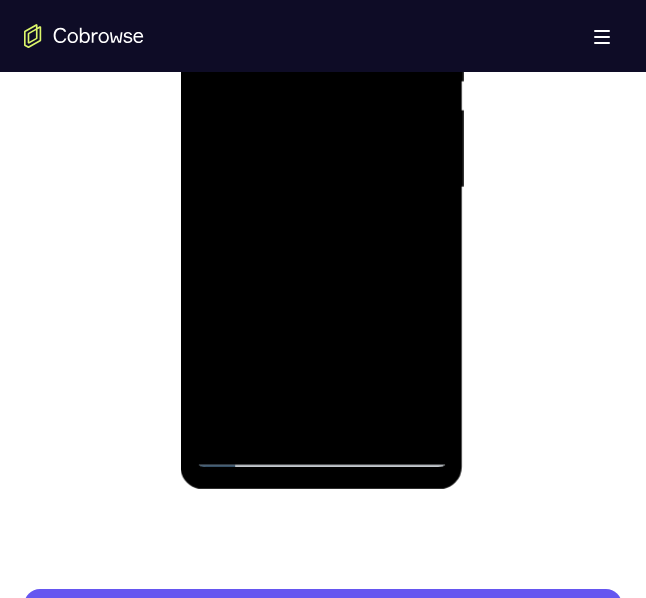 click at bounding box center [321, 188] 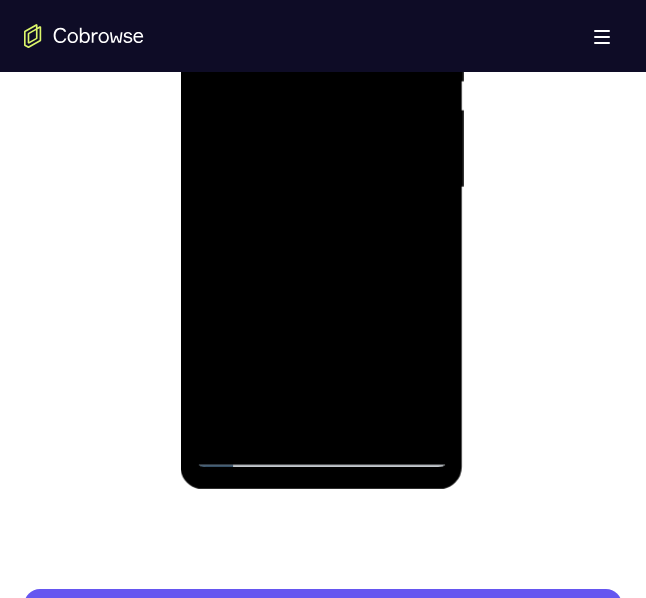 click at bounding box center [321, 188] 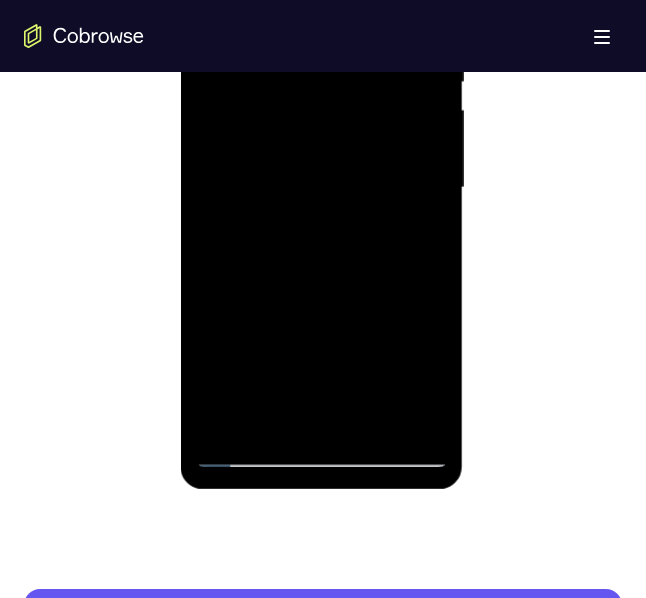 scroll, scrollTop: 1100, scrollLeft: 0, axis: vertical 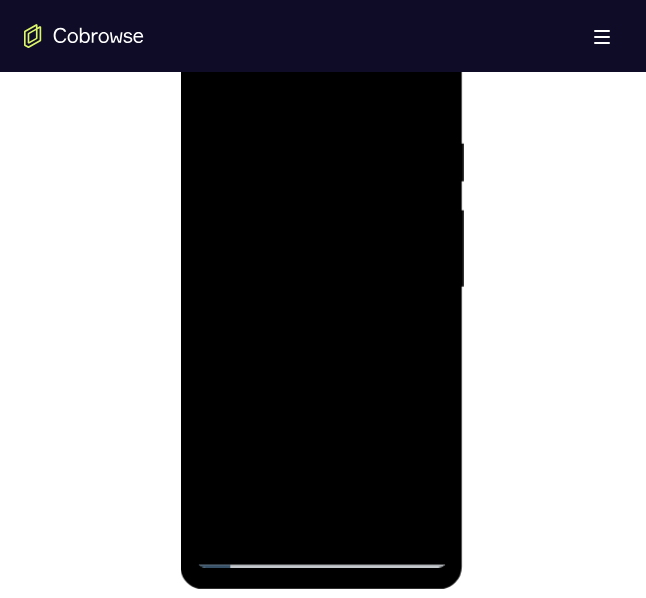click at bounding box center [321, 288] 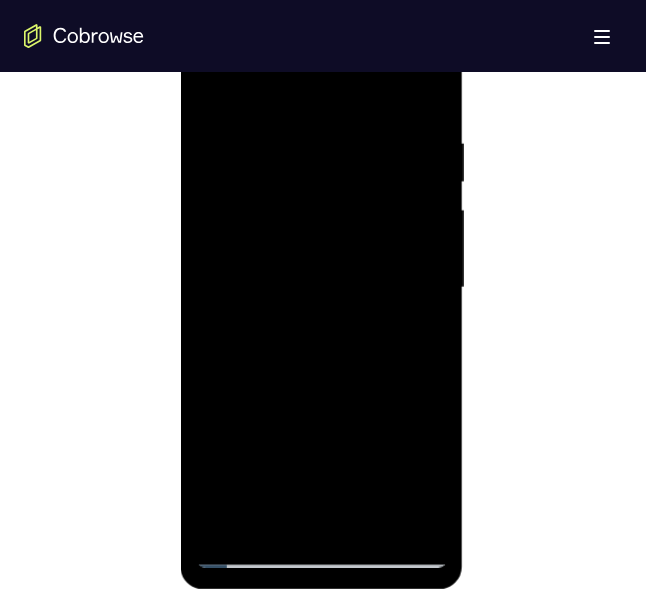 drag, startPoint x: 307, startPoint y: 171, endPoint x: 257, endPoint y: 354, distance: 189.70767 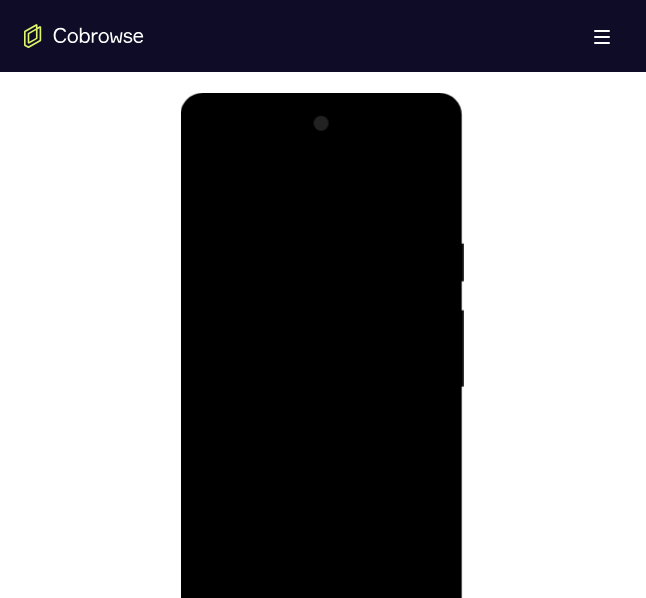 click at bounding box center [321, 388] 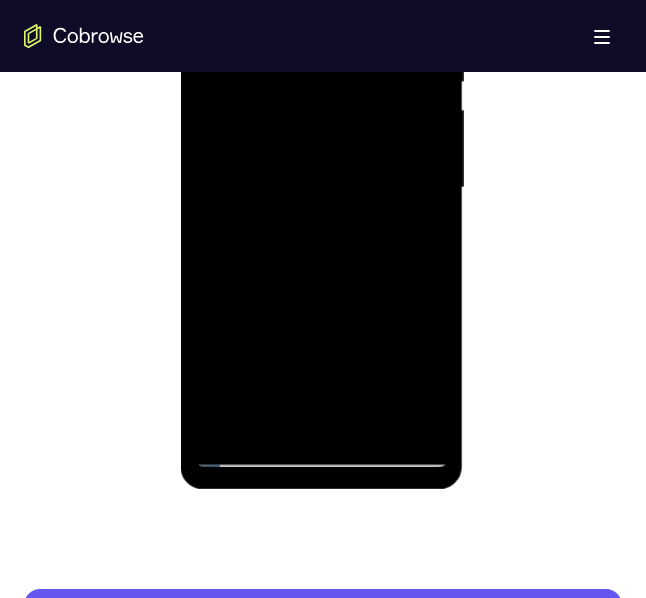 click at bounding box center (321, 188) 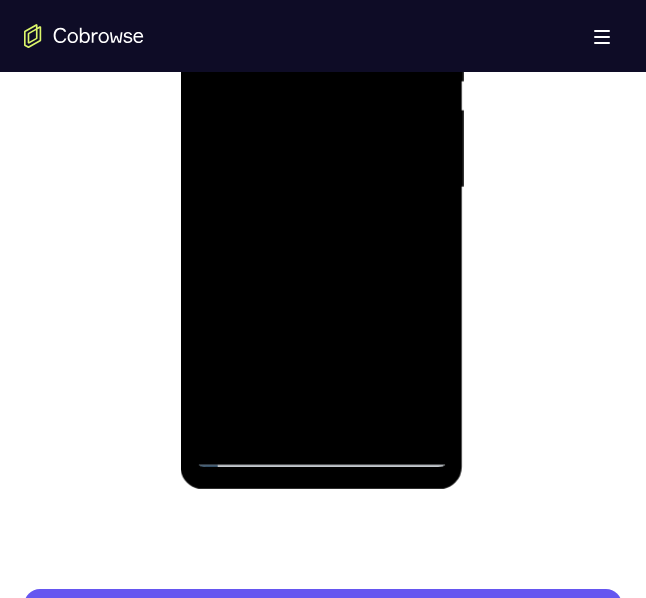 click at bounding box center (321, 188) 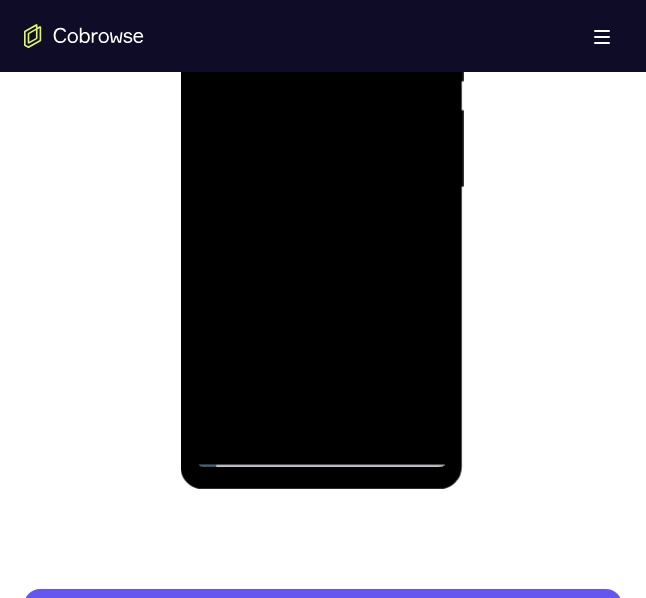 click at bounding box center (321, 188) 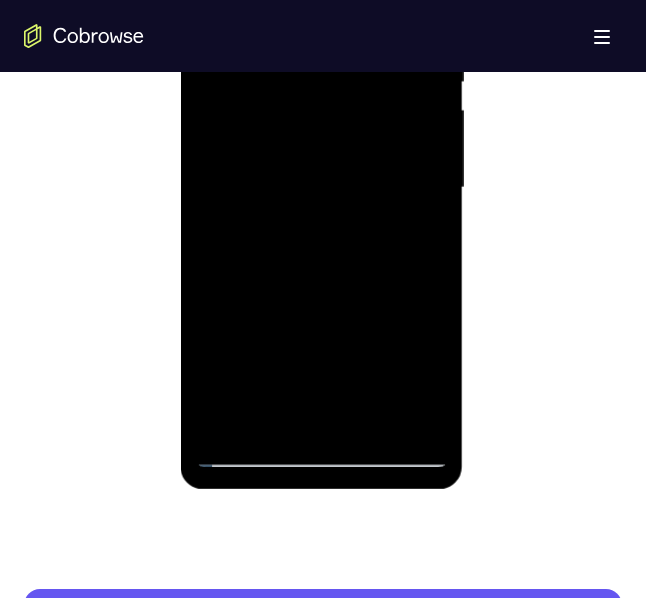 click at bounding box center [321, 188] 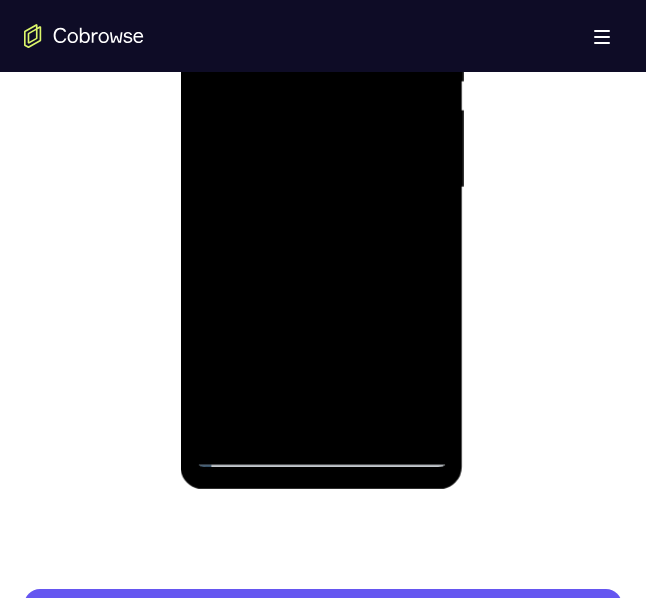 drag, startPoint x: 354, startPoint y: 344, endPoint x: 365, endPoint y: 340, distance: 11.7046995 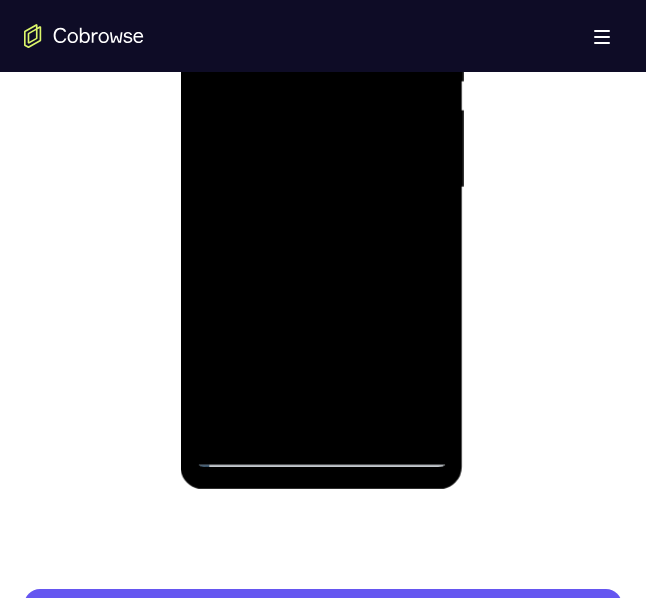 click at bounding box center [321, 188] 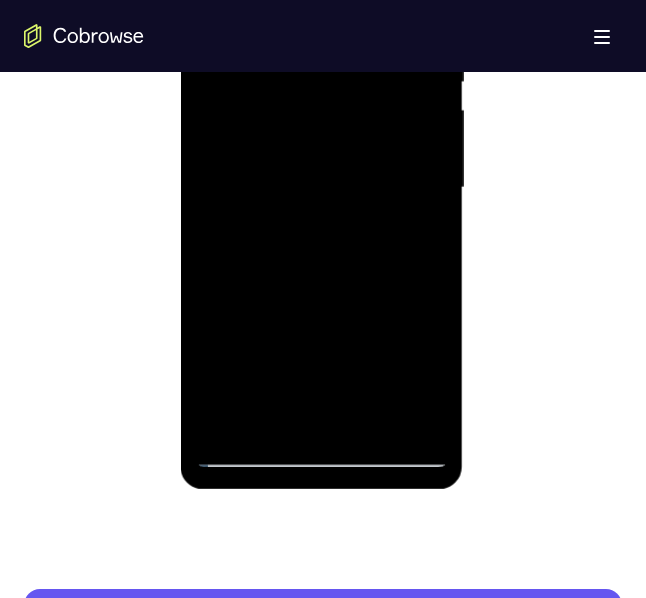 click at bounding box center (321, 188) 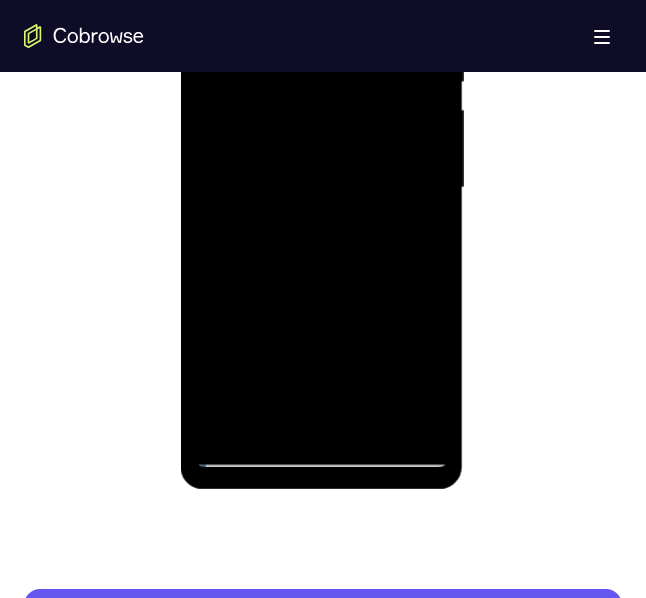 click at bounding box center (321, 188) 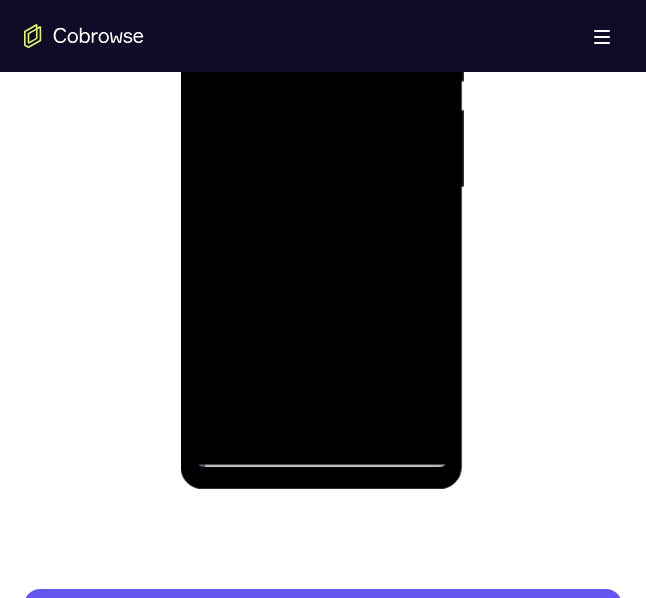 click at bounding box center (321, 188) 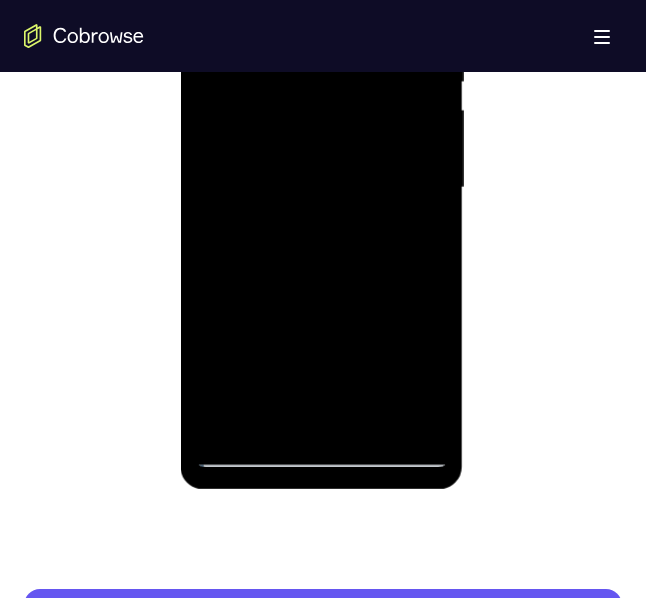 click at bounding box center (321, 188) 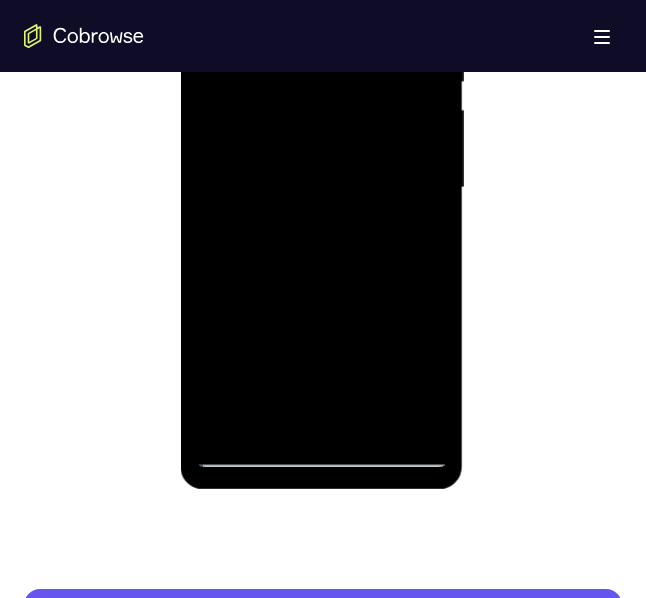 click at bounding box center [321, 188] 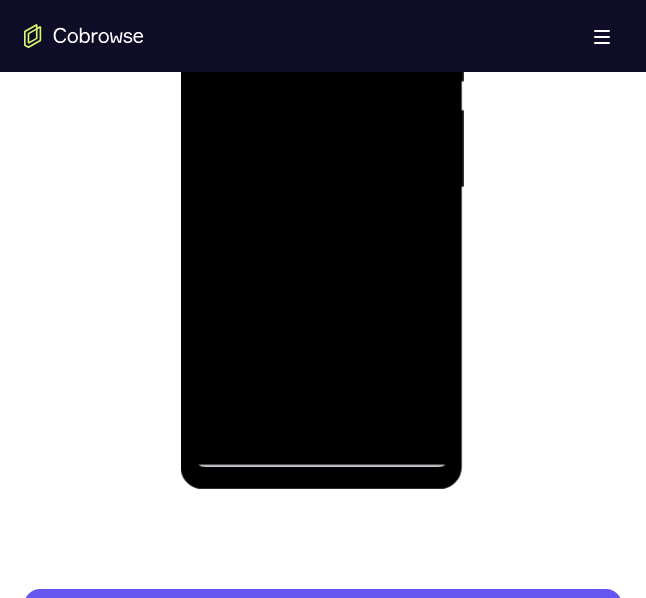 click at bounding box center (321, 188) 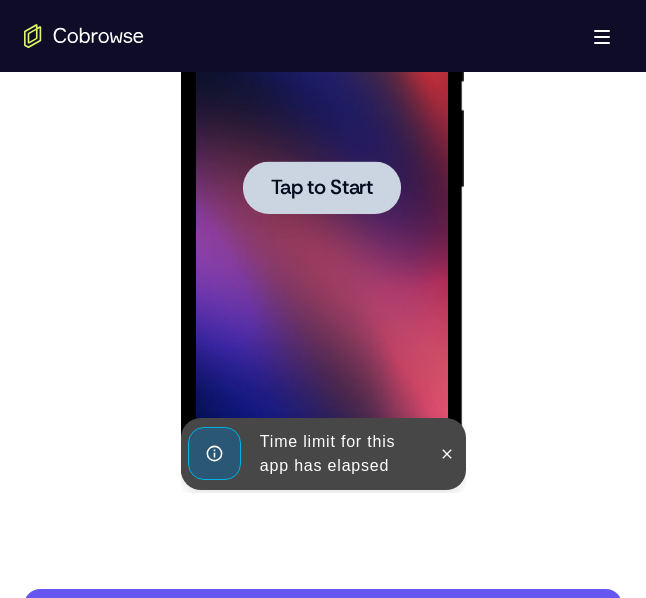click on "Tap to Start" at bounding box center [321, 188] 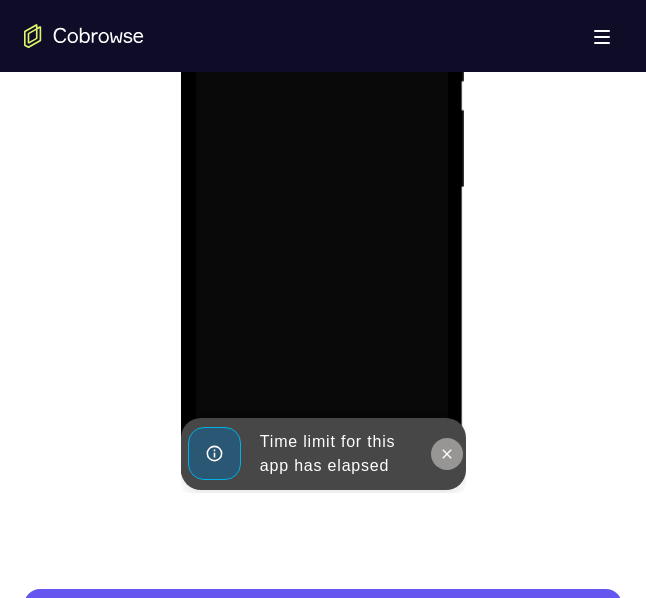 click 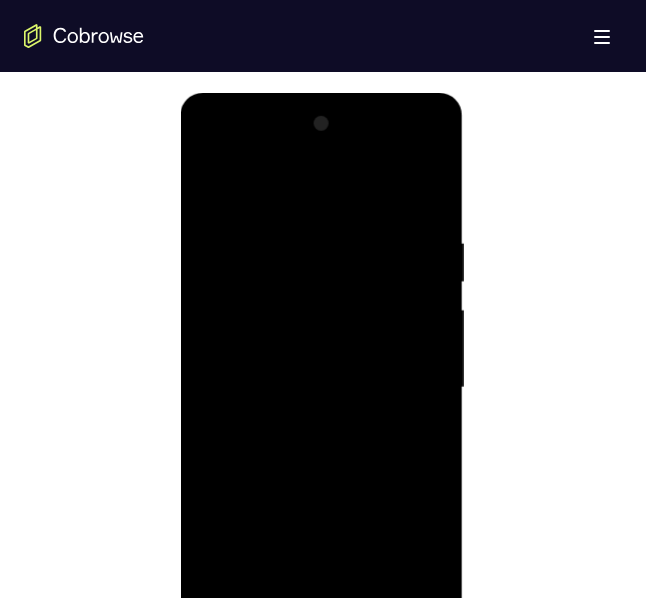 scroll, scrollTop: 1100, scrollLeft: 0, axis: vertical 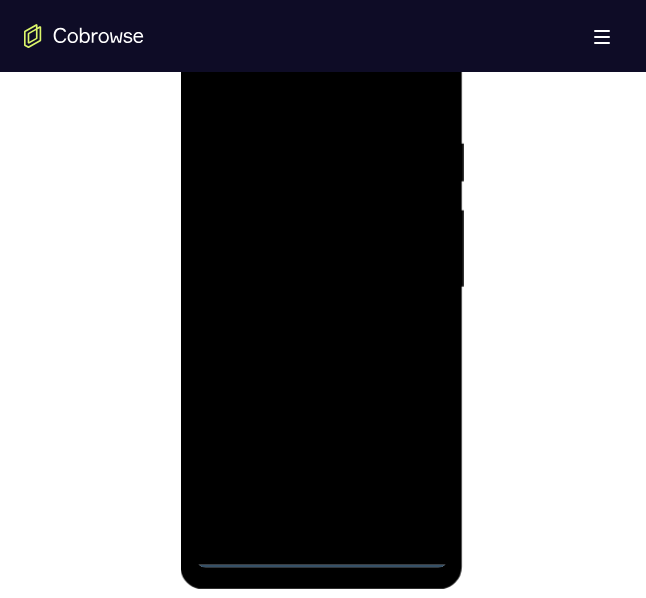 click at bounding box center (321, 288) 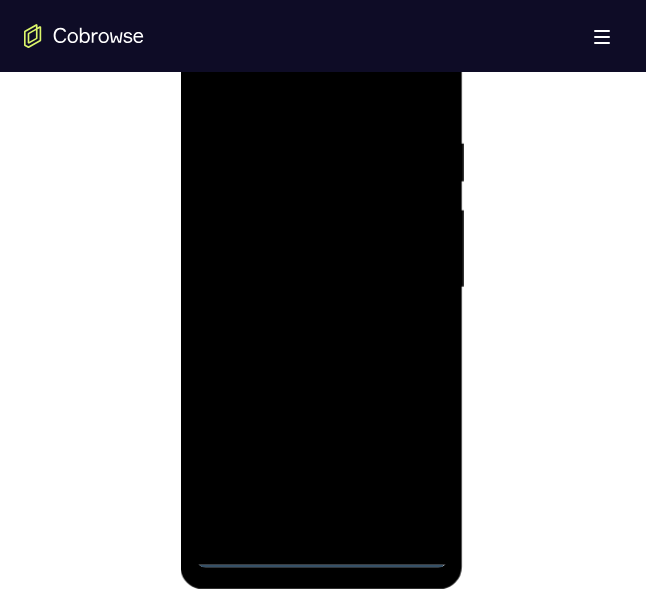 drag, startPoint x: 352, startPoint y: 410, endPoint x: 341, endPoint y: 80, distance: 330.1833 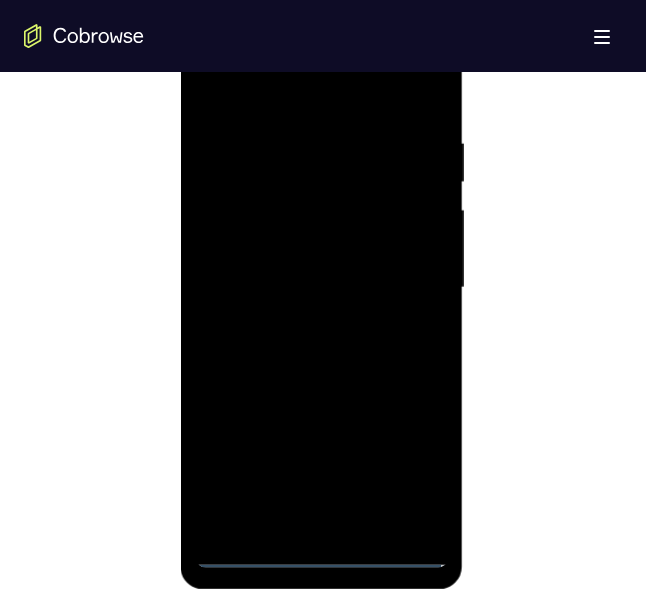 click at bounding box center [321, 288] 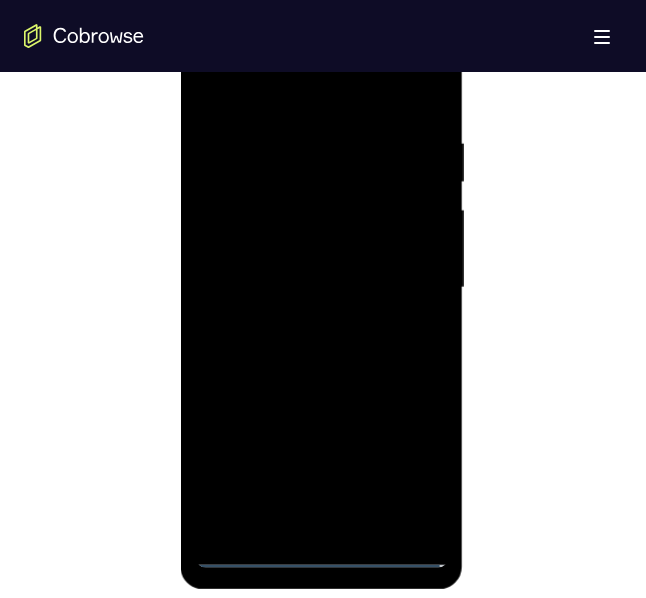 click at bounding box center [321, 288] 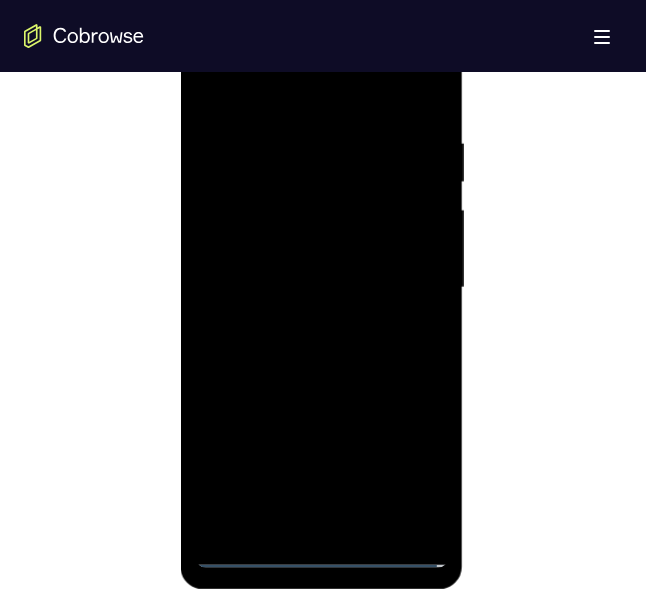click at bounding box center [321, 288] 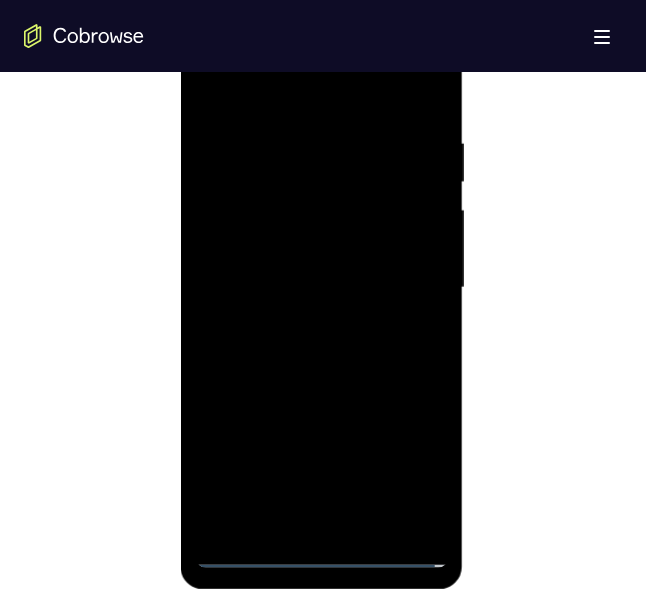 click at bounding box center [321, 288] 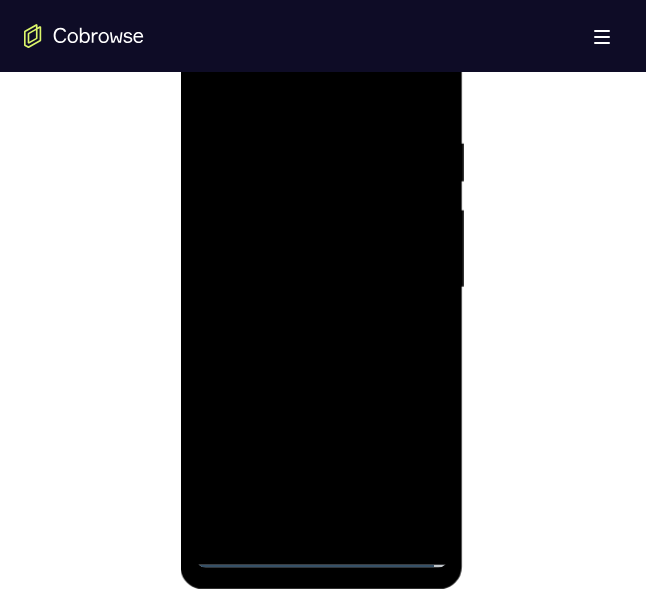 click at bounding box center (321, 288) 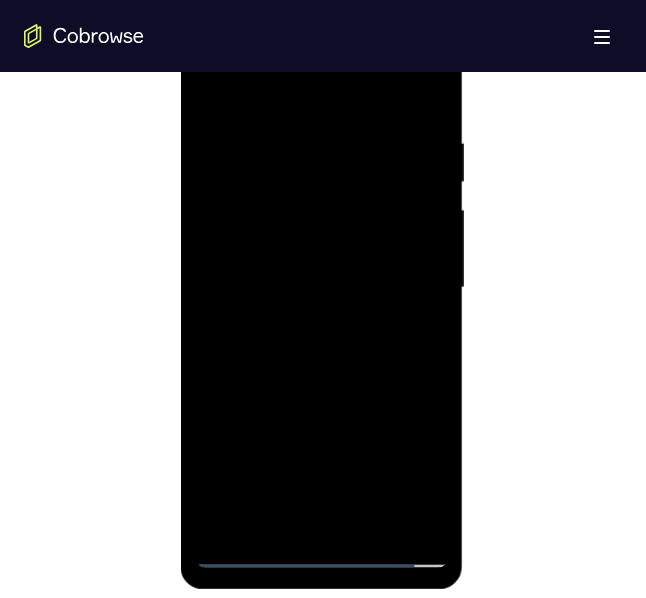 click at bounding box center [321, 288] 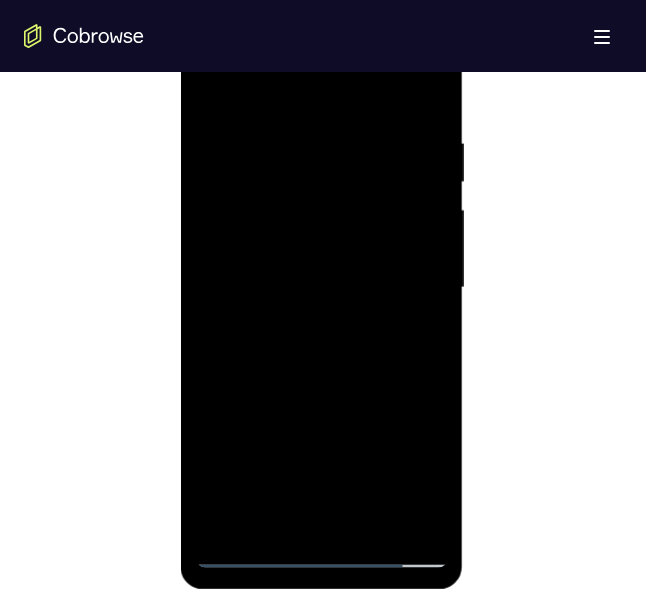 click at bounding box center (321, 288) 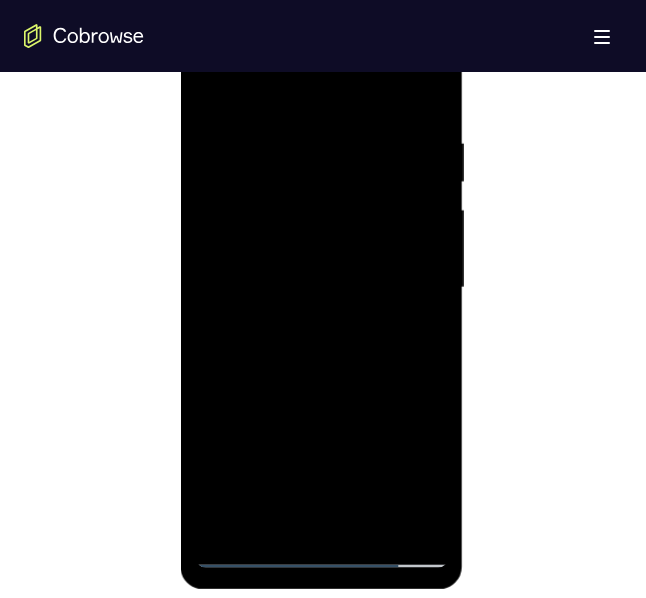 click at bounding box center [321, 288] 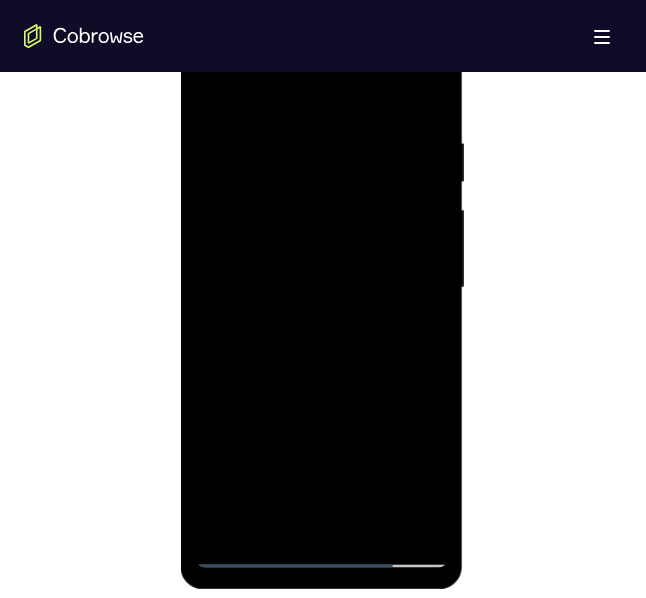 click at bounding box center (321, 288) 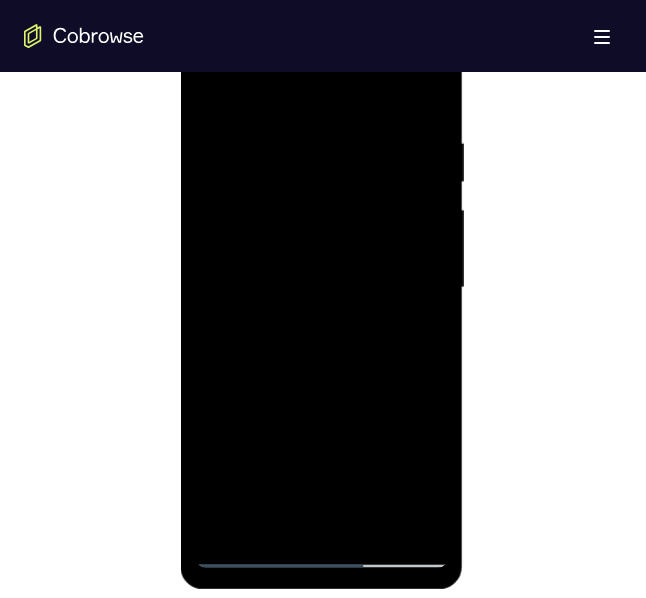 click at bounding box center (321, 288) 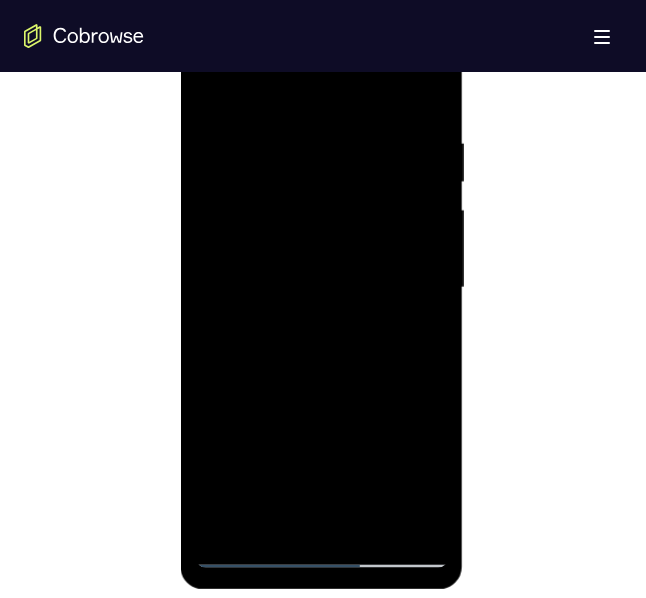click at bounding box center [321, 288] 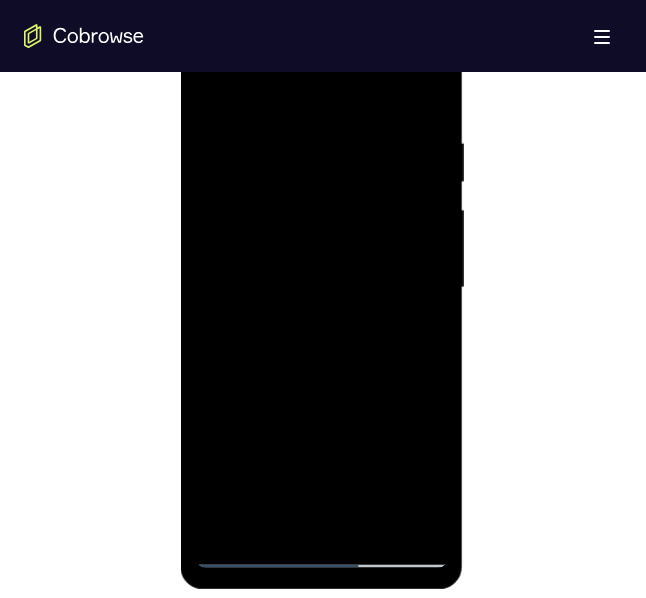 click at bounding box center (321, 288) 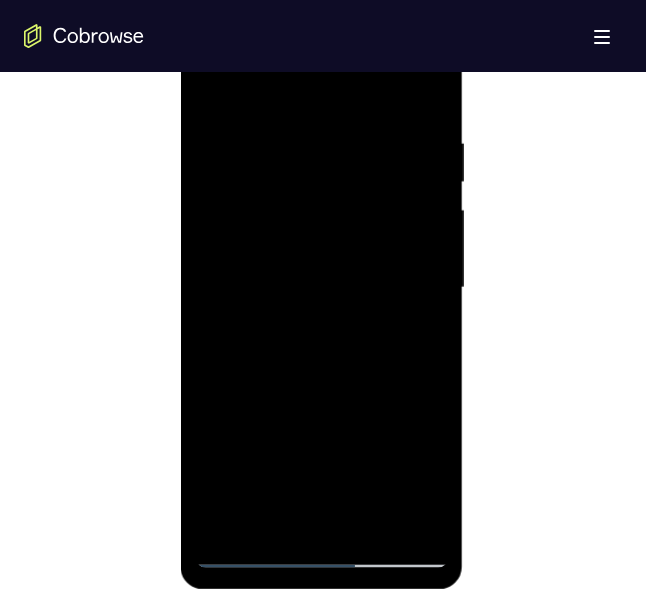 click at bounding box center [321, 288] 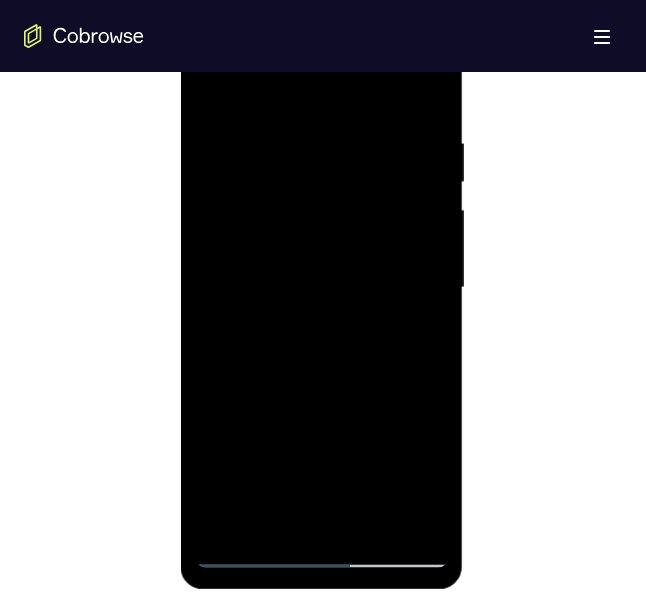 click at bounding box center (321, 288) 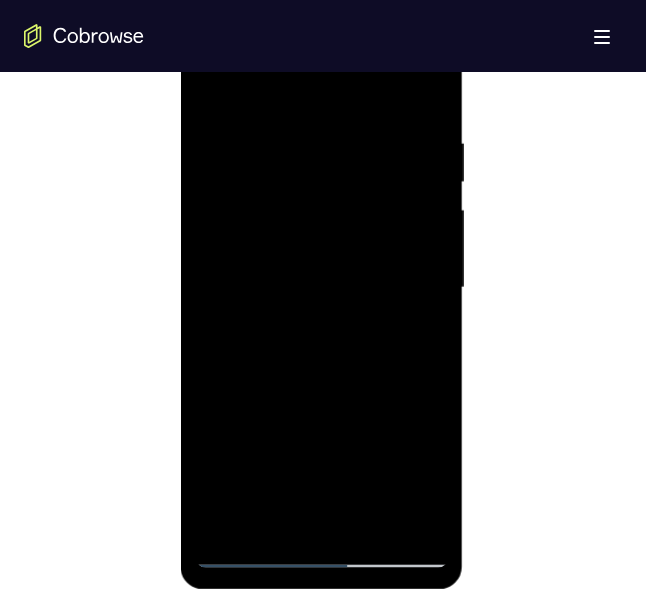 click at bounding box center [321, 288] 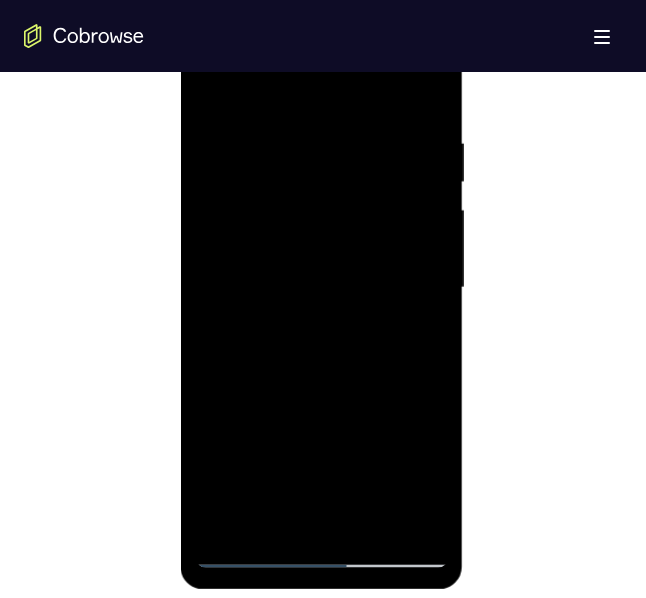 scroll, scrollTop: 1000, scrollLeft: 0, axis: vertical 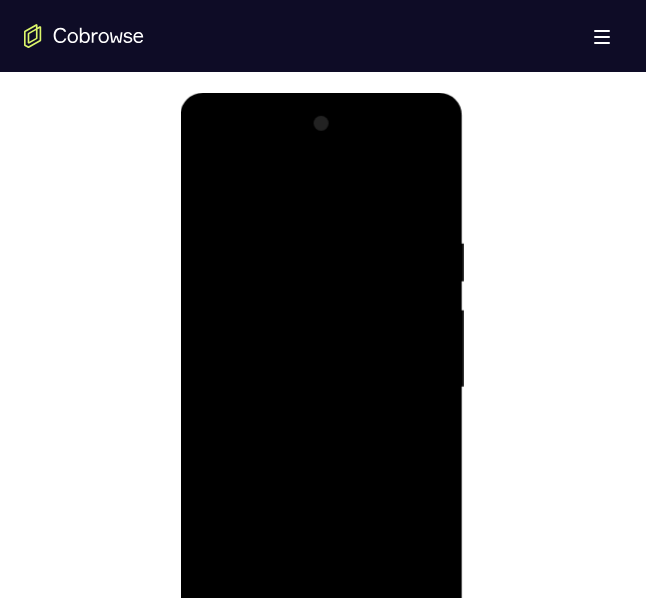 click at bounding box center [321, 388] 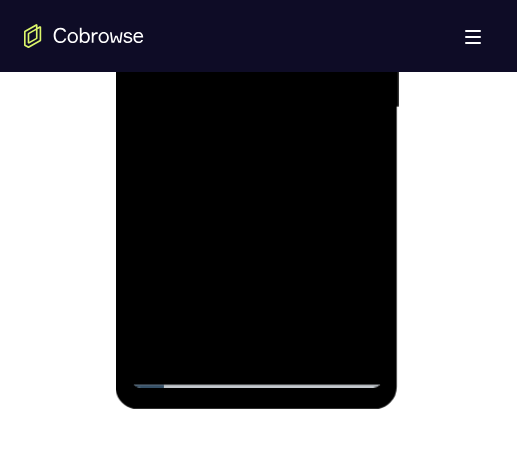 scroll, scrollTop: 1200, scrollLeft: 0, axis: vertical 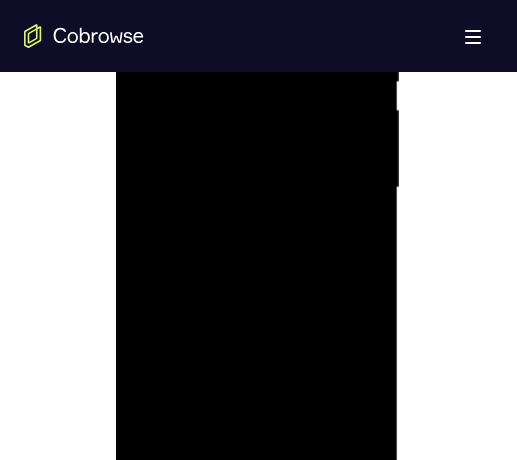 click at bounding box center (257, 188) 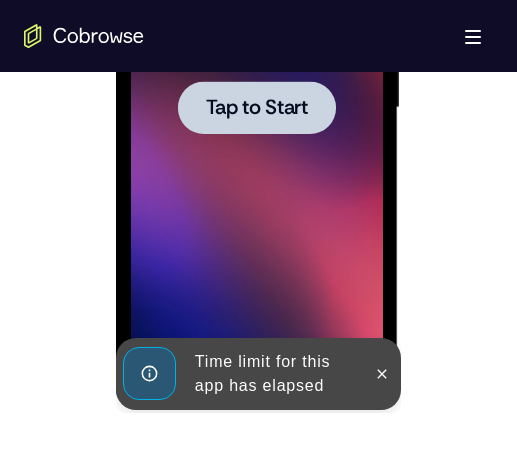 click on "Tap to Start" at bounding box center [257, 108] 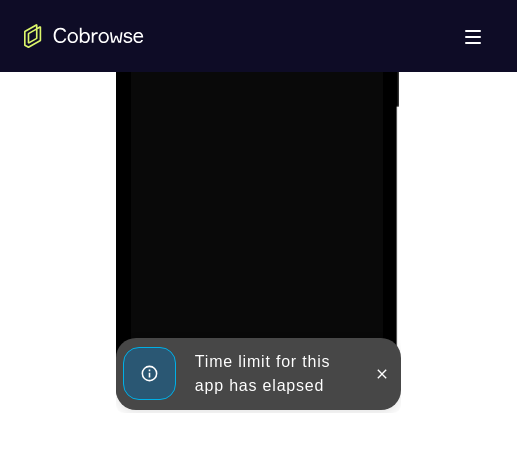click 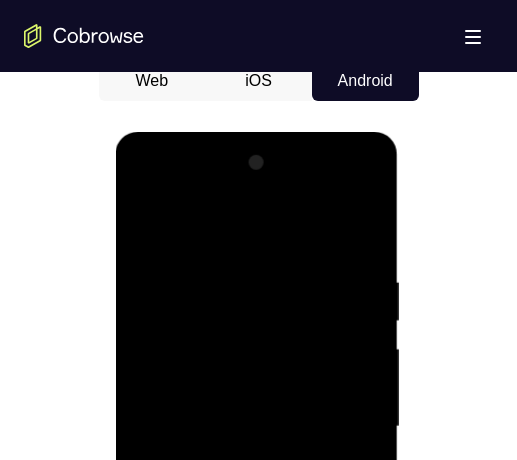 scroll, scrollTop: 1440, scrollLeft: 0, axis: vertical 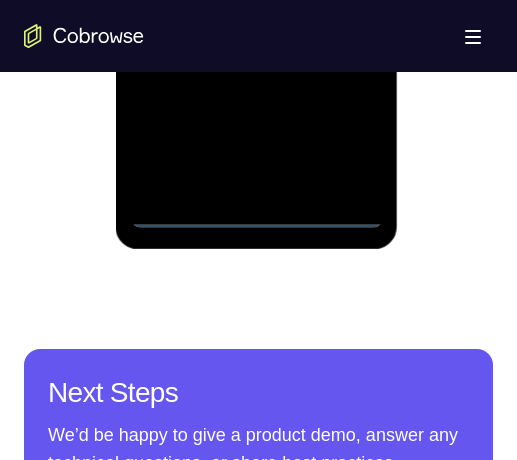 click at bounding box center (257, -52) 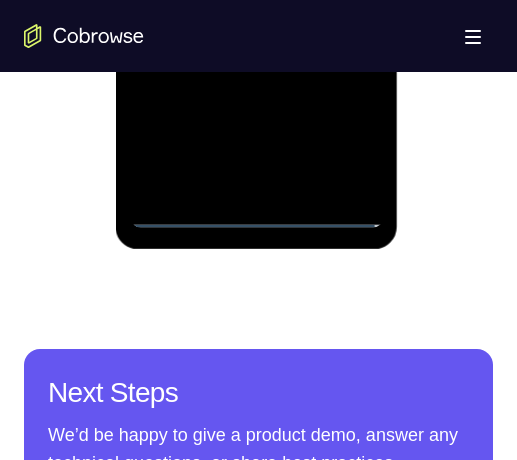 click at bounding box center [257, -52] 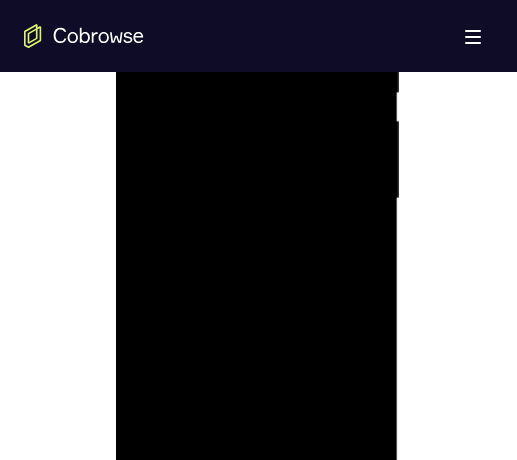 scroll, scrollTop: 1040, scrollLeft: 0, axis: vertical 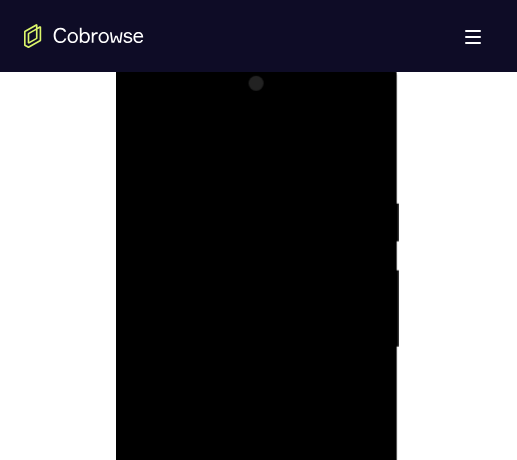 click at bounding box center [257, 348] 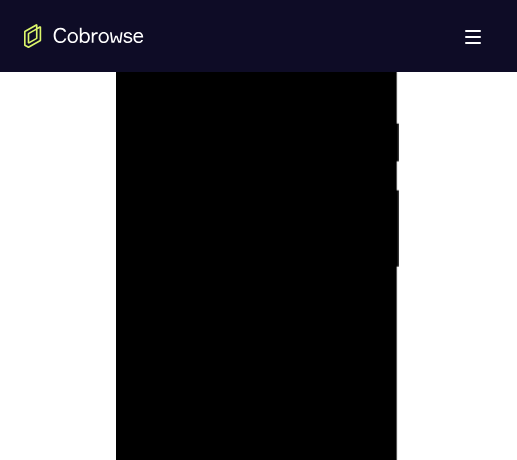 click at bounding box center (257, 268) 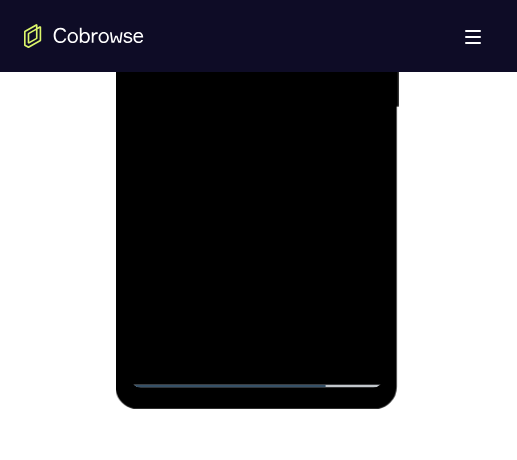 scroll, scrollTop: 1200, scrollLeft: 0, axis: vertical 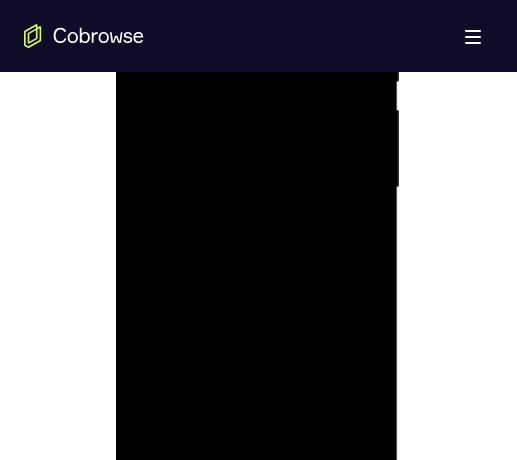 drag, startPoint x: 293, startPoint y: 303, endPoint x: 294, endPoint y: 125, distance: 178.0028 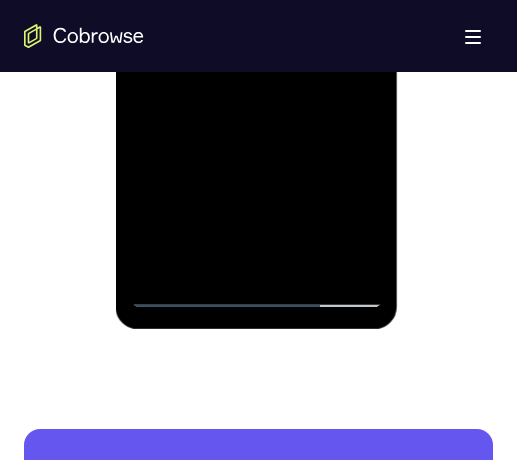 click at bounding box center [257, 28] 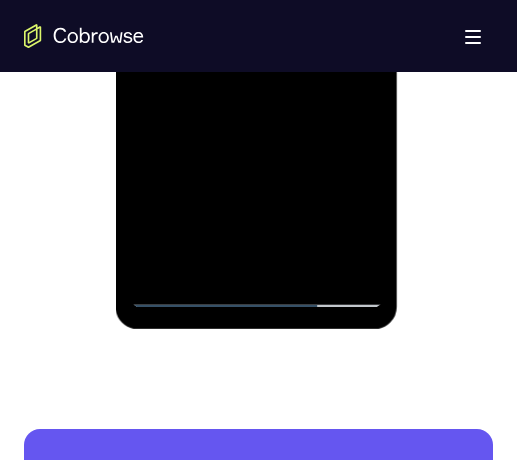 click at bounding box center [257, 28] 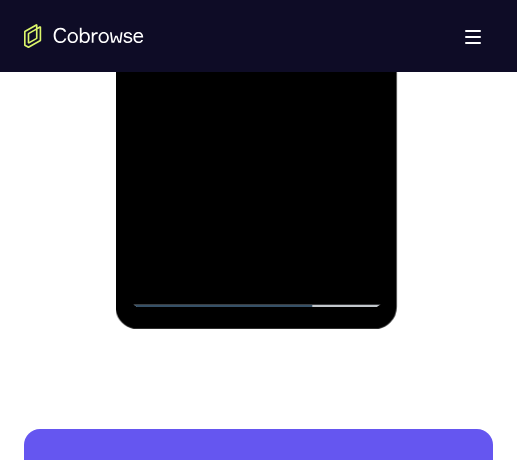 drag, startPoint x: 234, startPoint y: 208, endPoint x: 236, endPoint y: 117, distance: 91.02197 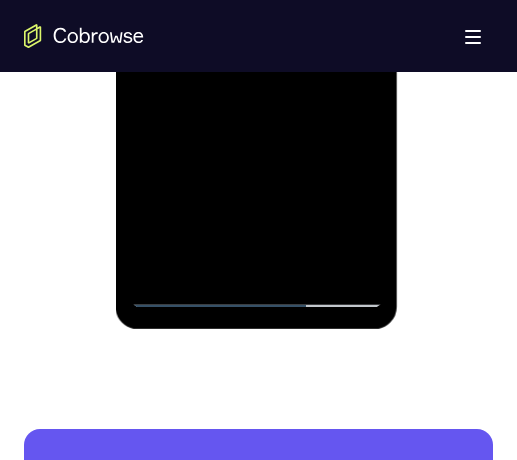 click at bounding box center [257, 28] 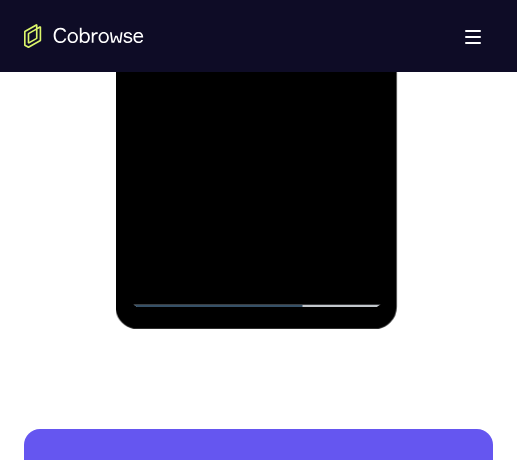 click at bounding box center (257, 28) 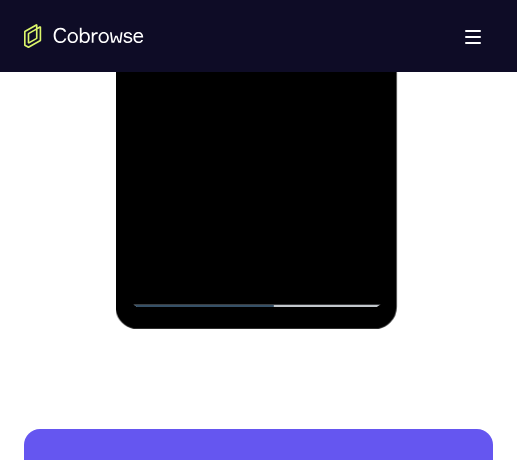 click at bounding box center [257, 28] 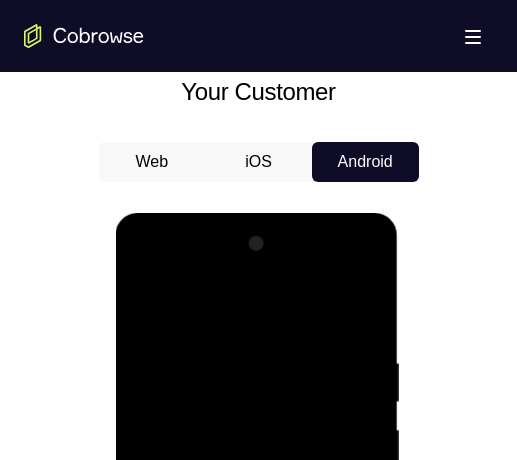 scroll, scrollTop: 1040, scrollLeft: 0, axis: vertical 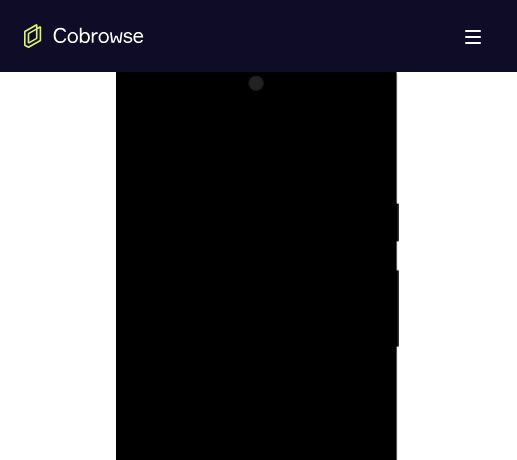 click at bounding box center (257, 348) 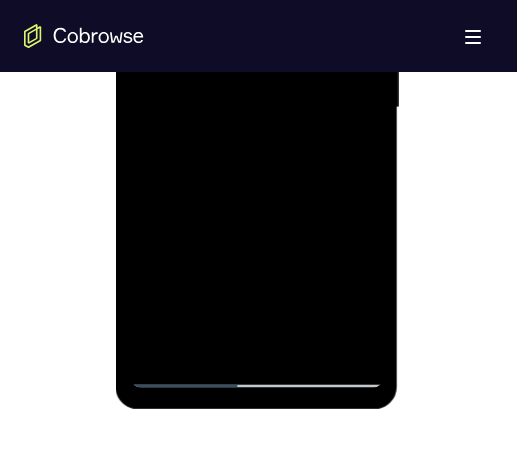 click at bounding box center (257, 108) 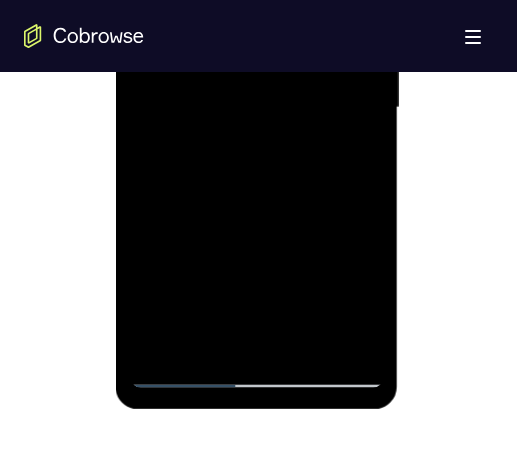 click at bounding box center (257, 108) 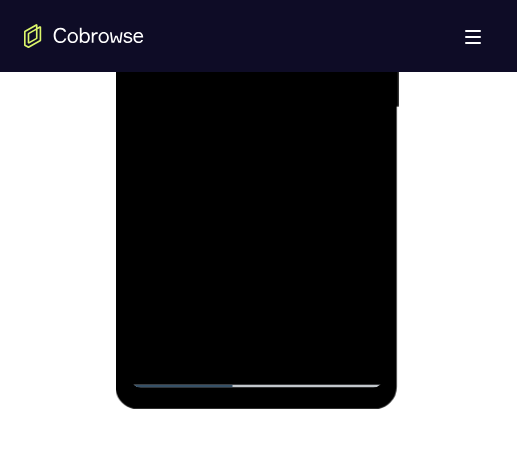 click at bounding box center (257, 108) 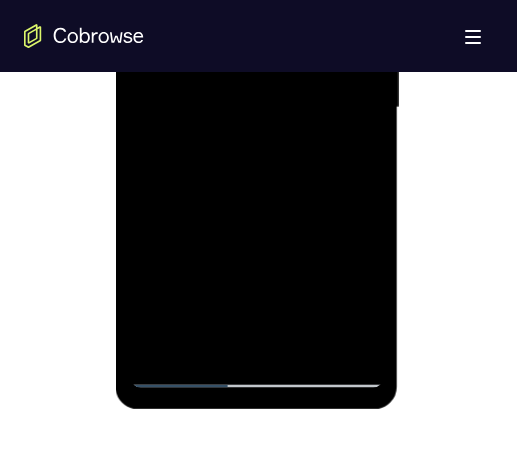 click at bounding box center [257, 108] 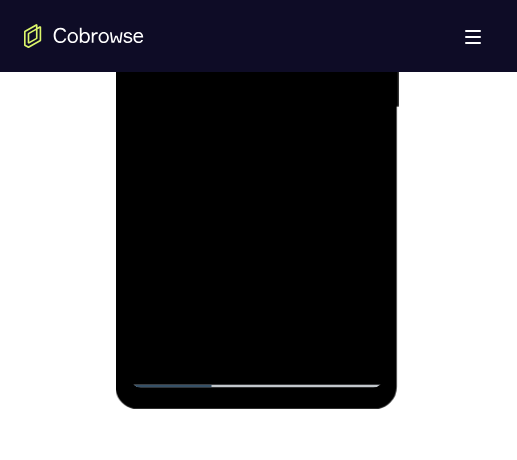 click at bounding box center [257, 108] 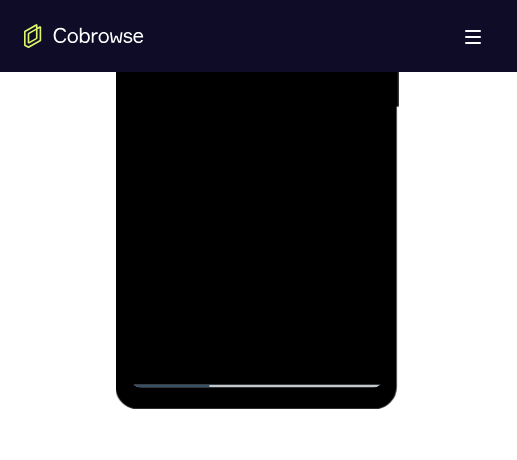 click at bounding box center [257, 108] 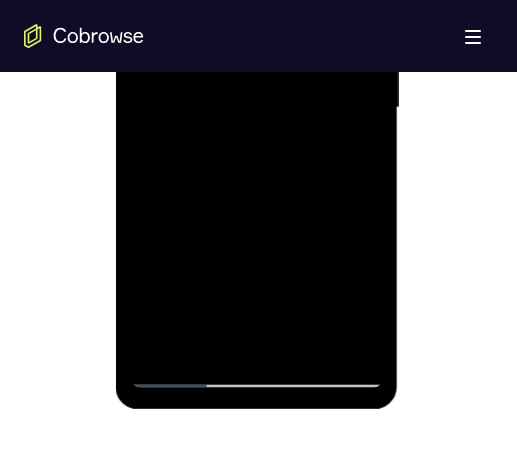 click at bounding box center [257, 108] 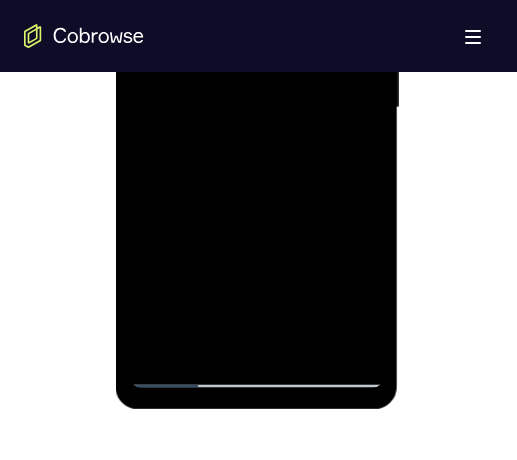 click at bounding box center [257, 108] 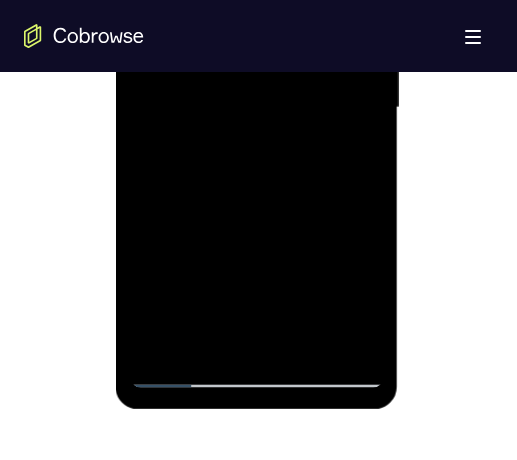 click at bounding box center [257, 108] 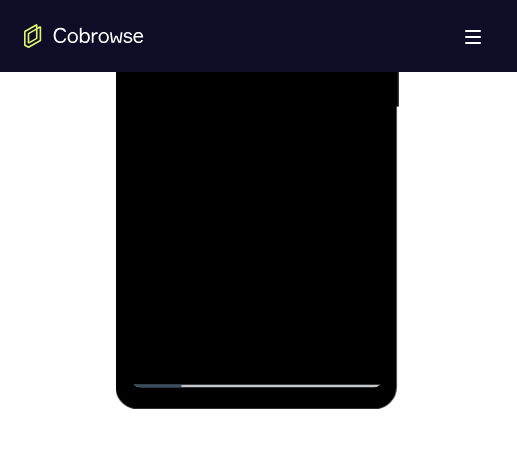 click at bounding box center (257, 108) 